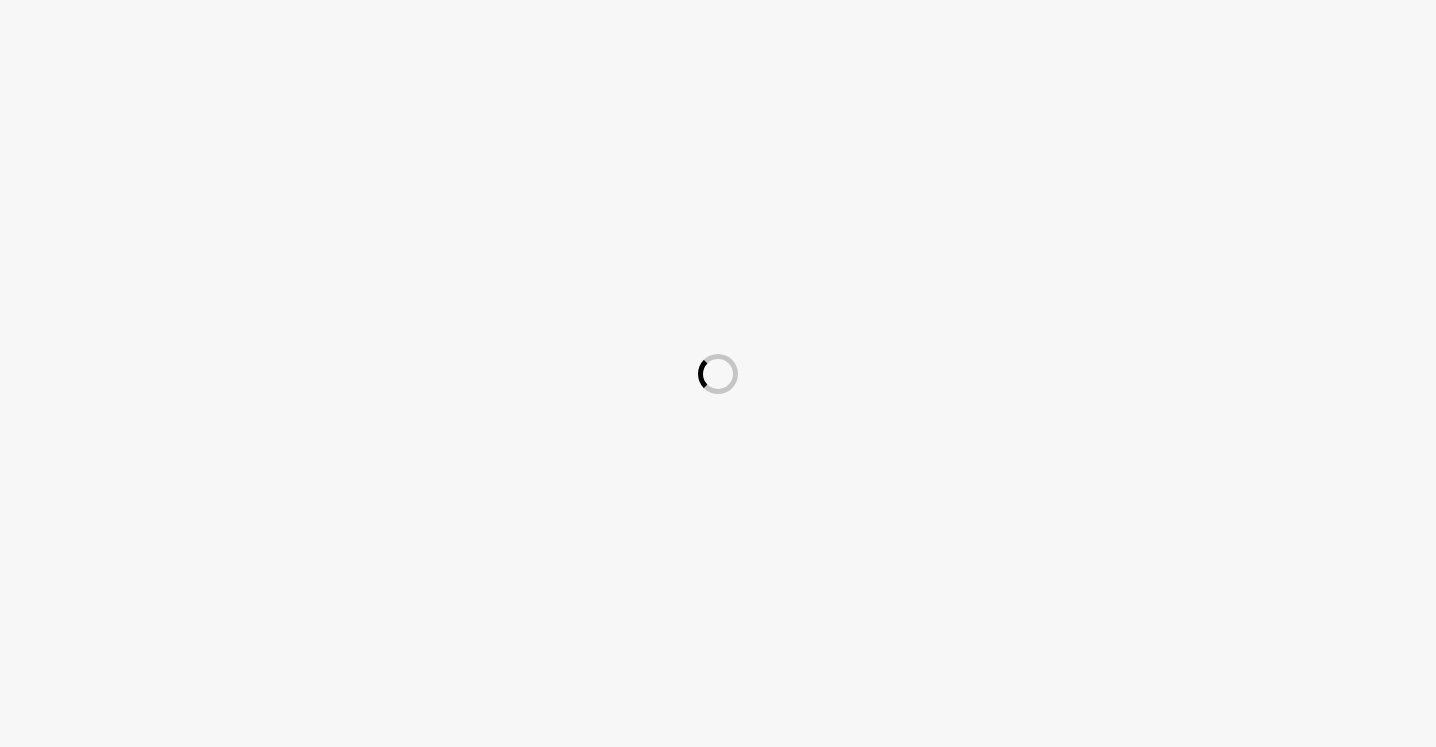 scroll, scrollTop: 0, scrollLeft: 0, axis: both 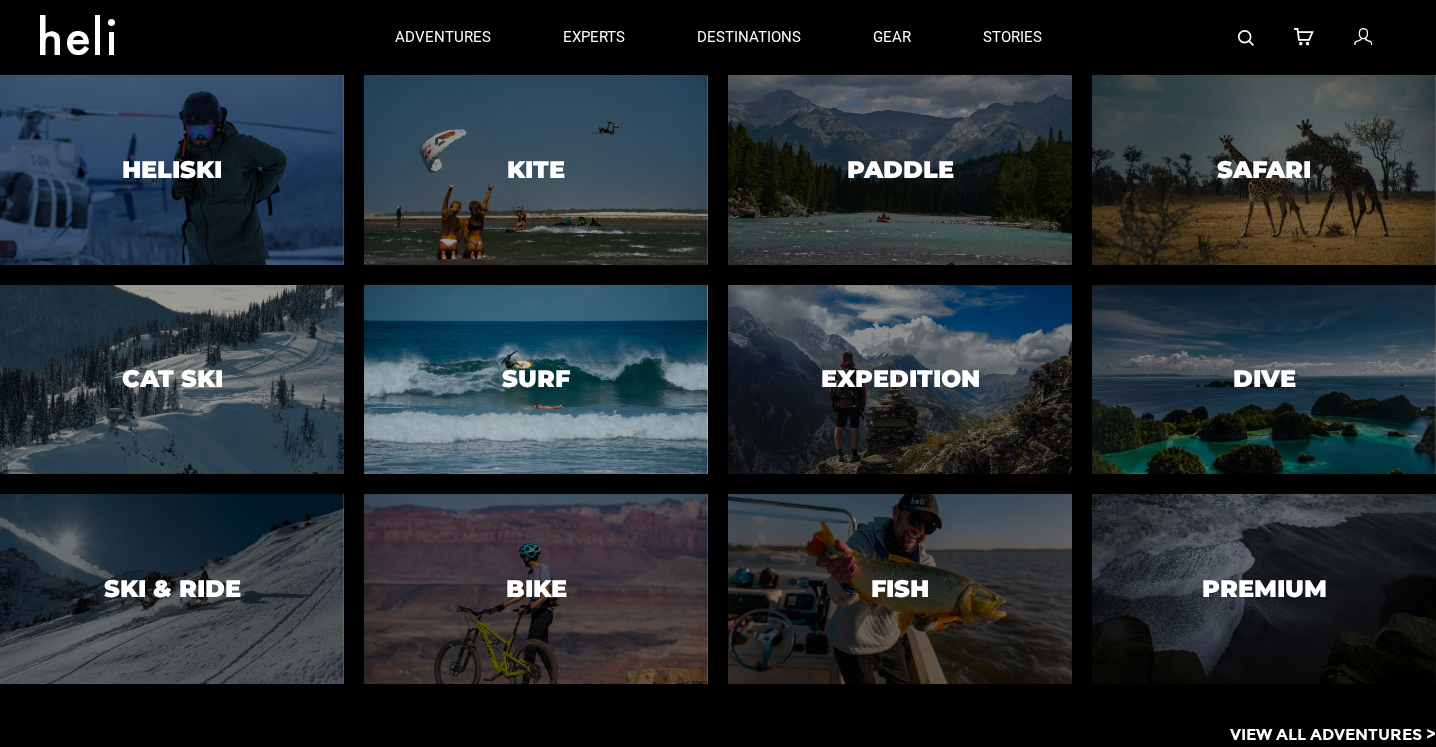 click at bounding box center (536, 380) 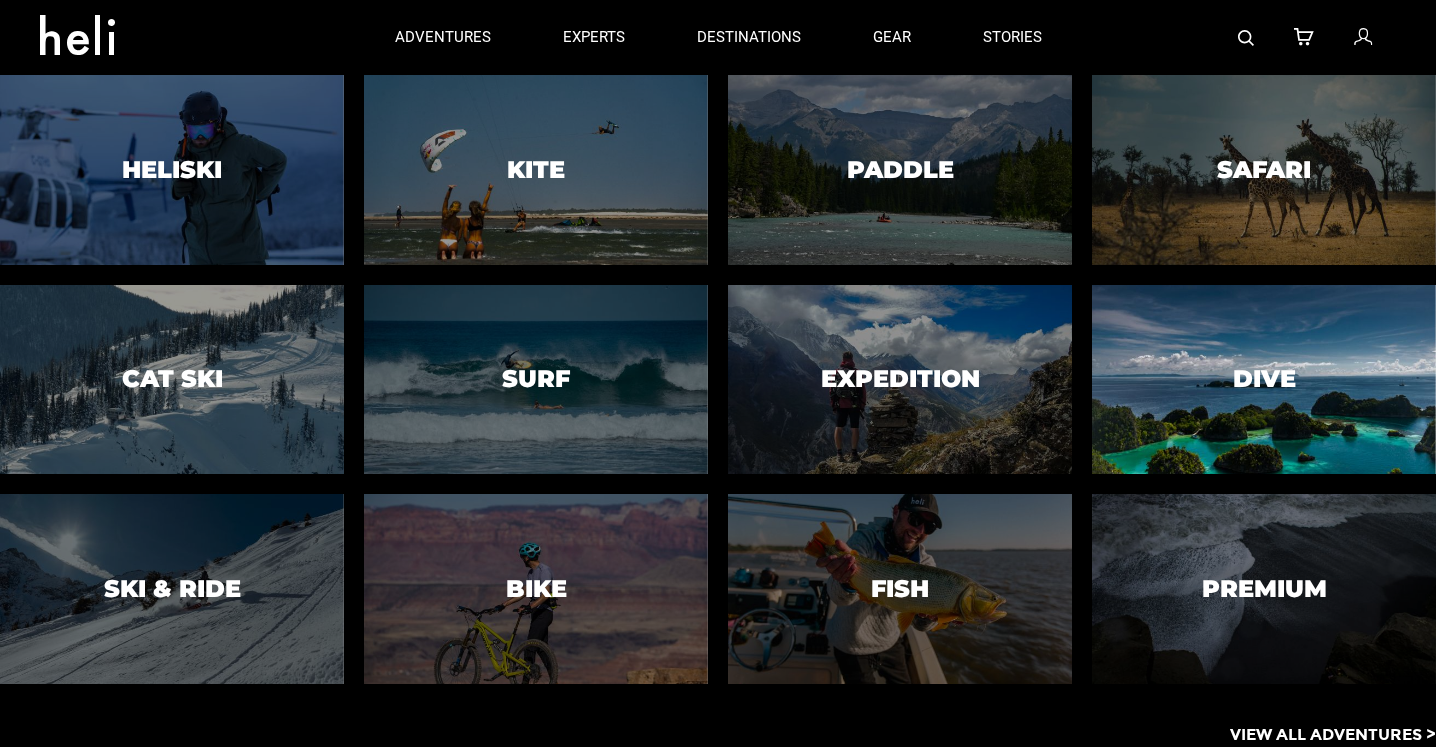 click at bounding box center [1264, 380] 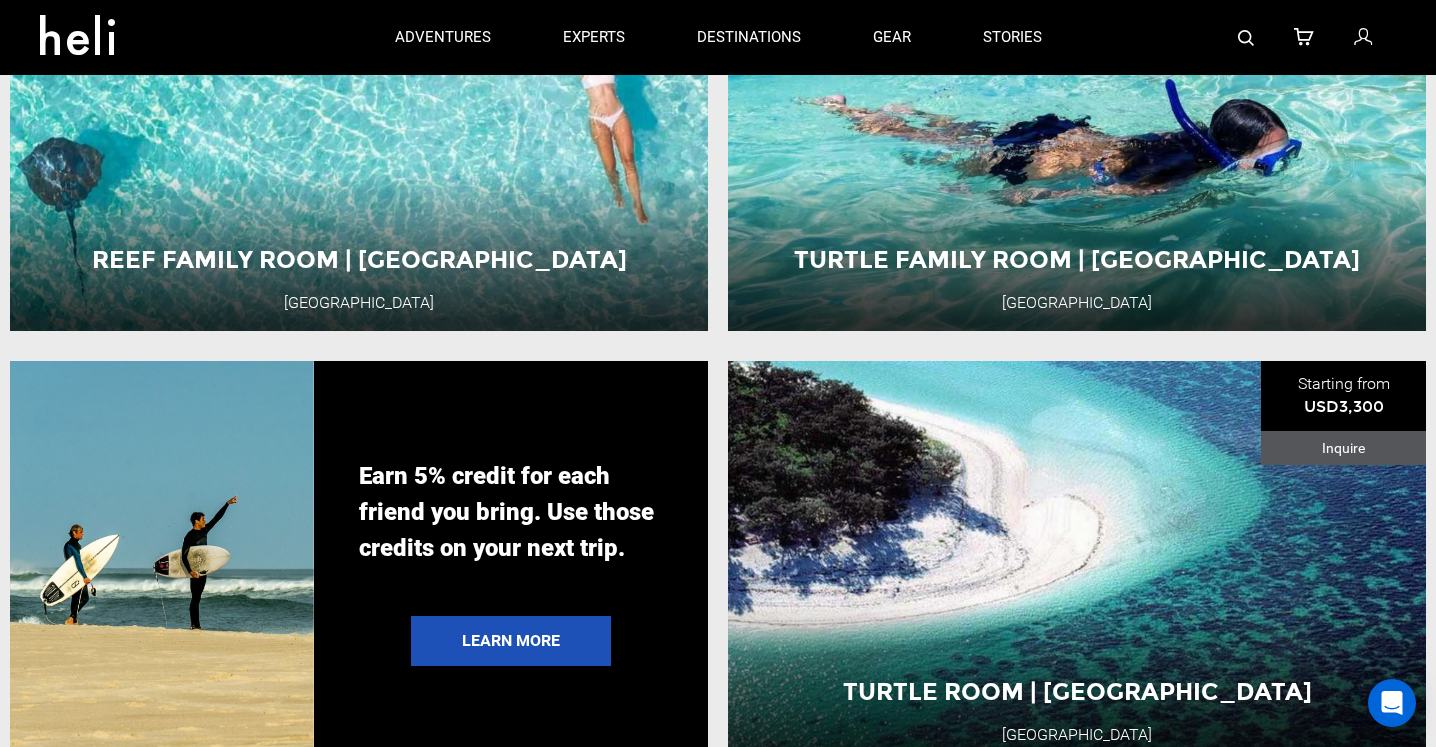 scroll, scrollTop: 3472, scrollLeft: 0, axis: vertical 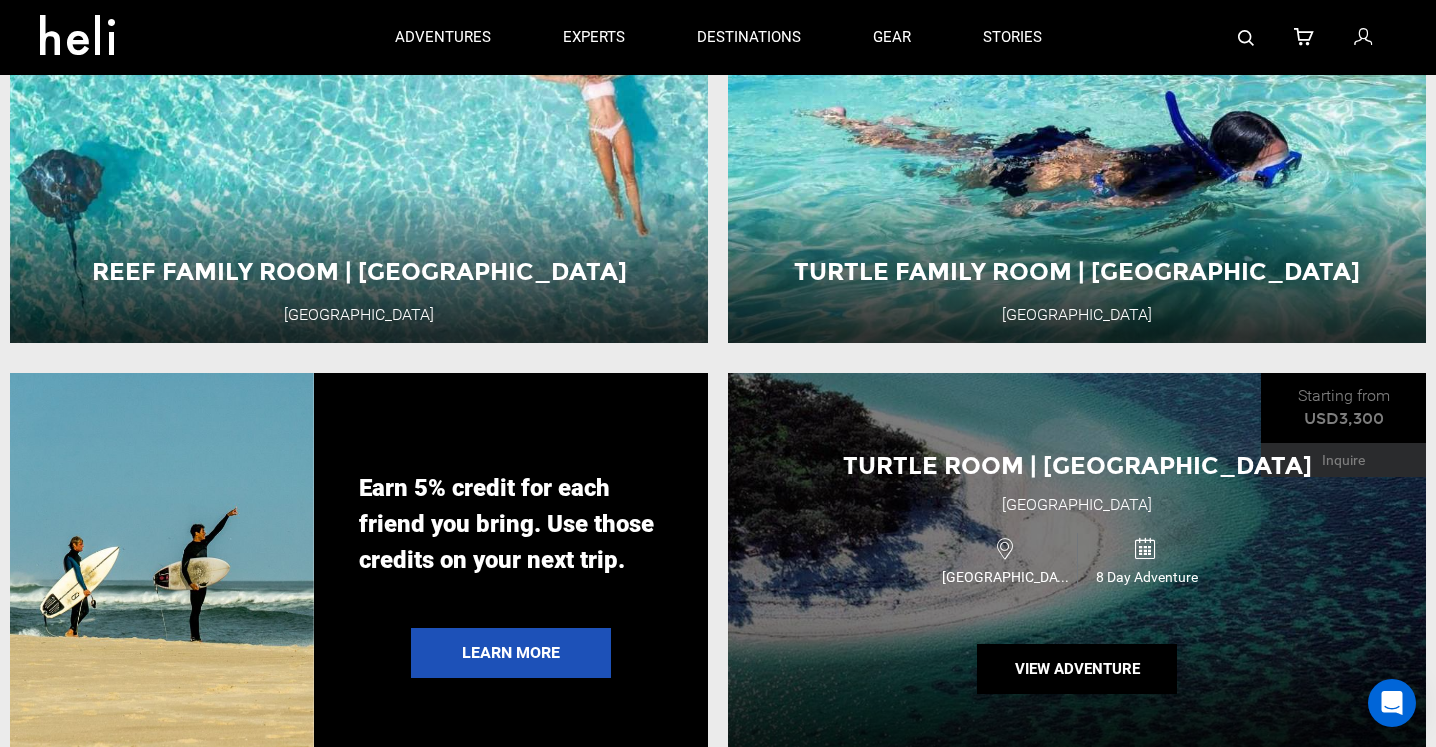 click on "Turtle Room | [GEOGRAPHIC_DATA] [GEOGRAPHIC_DATA]  [GEOGRAPHIC_DATA] 8 Day Adventure  View Adventure" at bounding box center (1077, 574) 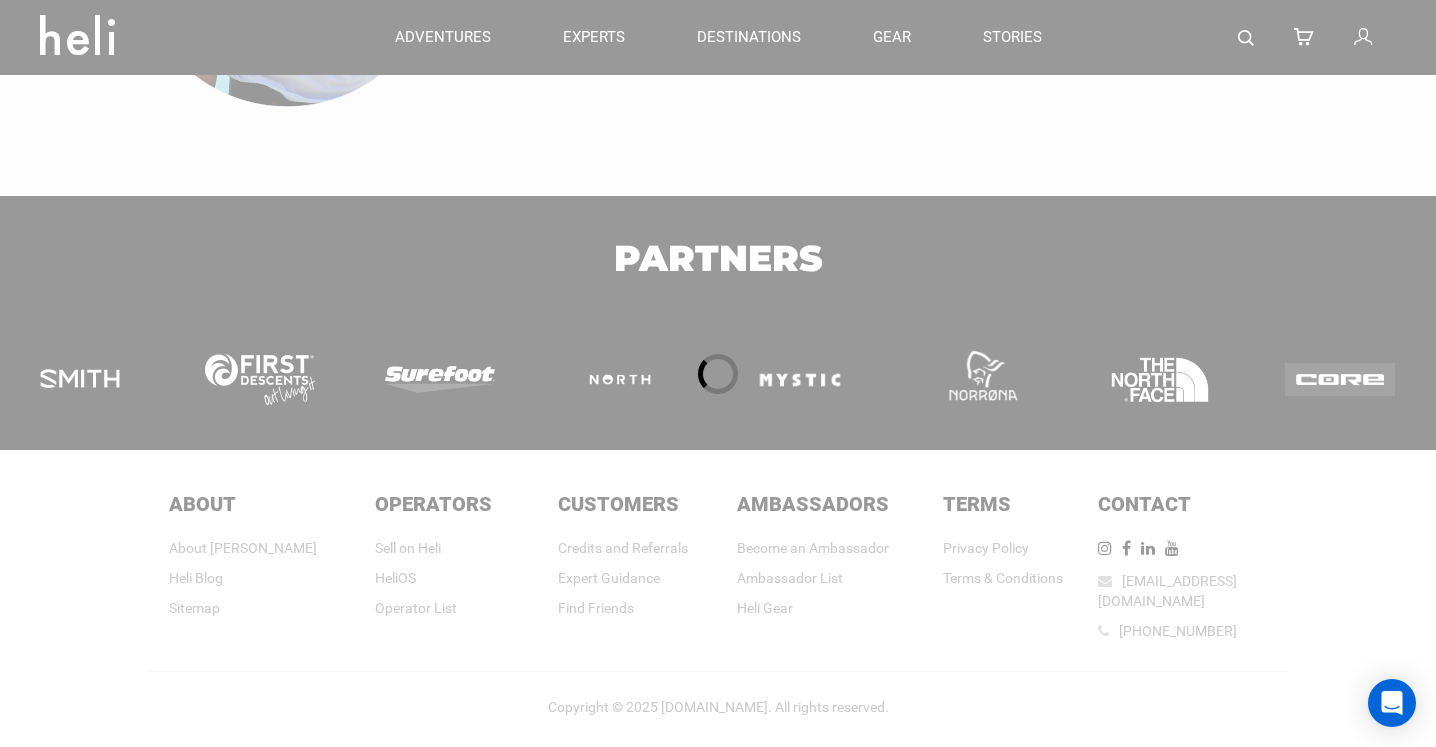 scroll, scrollTop: 0, scrollLeft: 0, axis: both 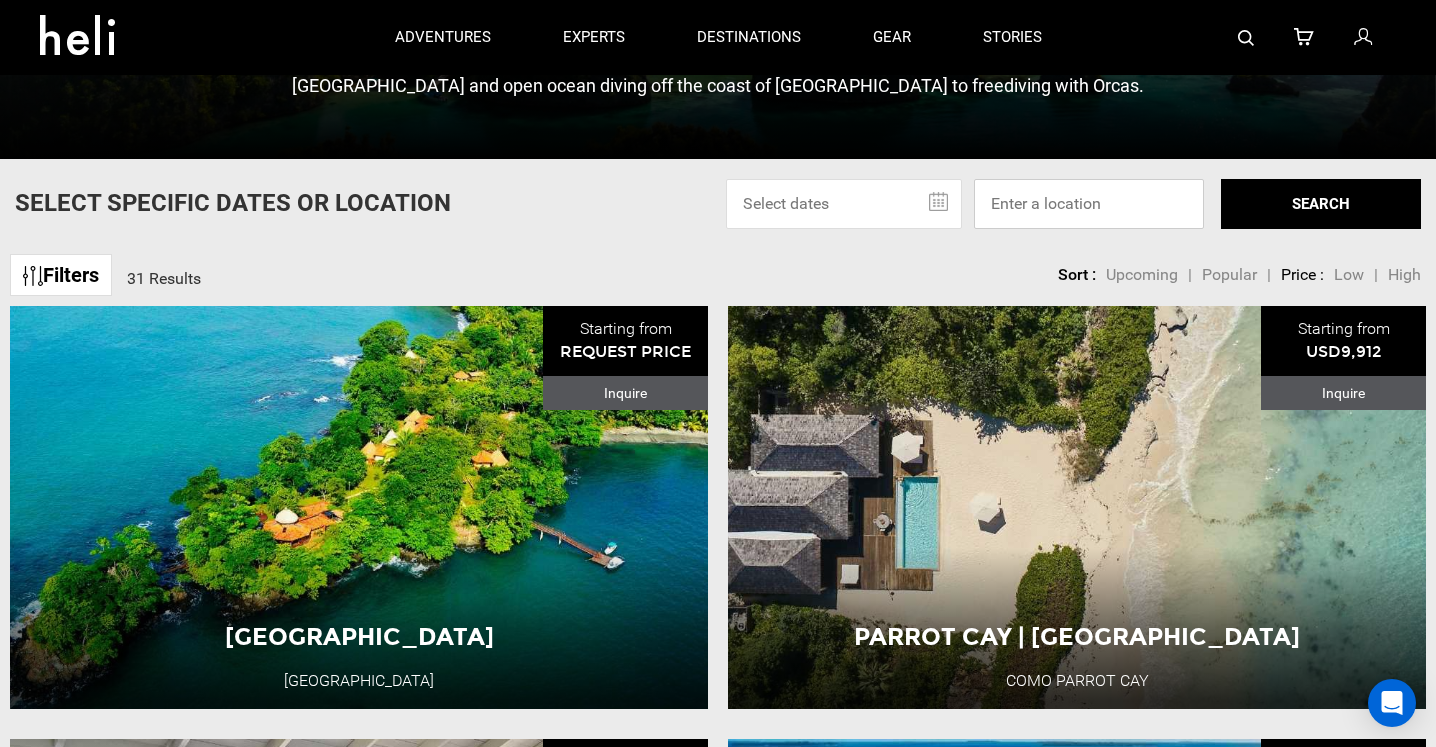 click at bounding box center [1089, 204] 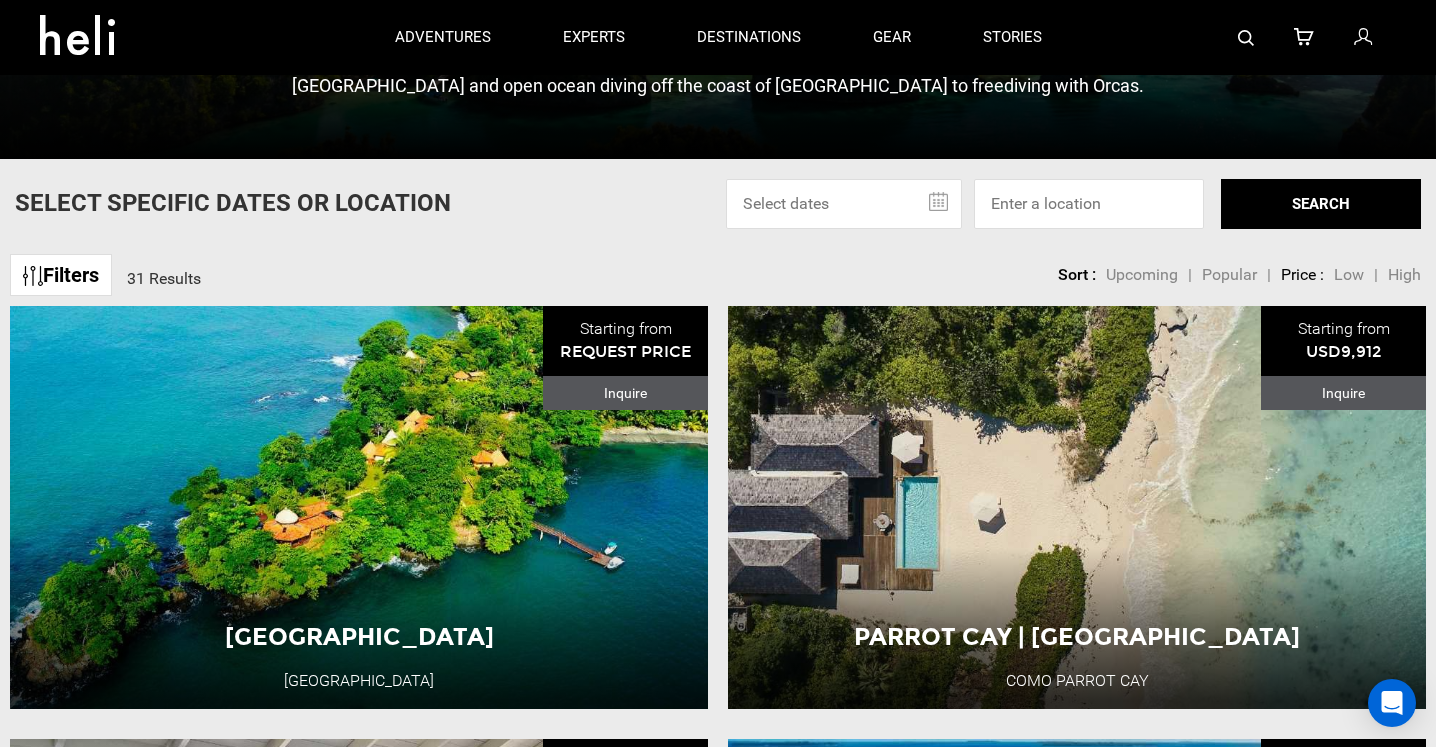 click at bounding box center [844, 204] 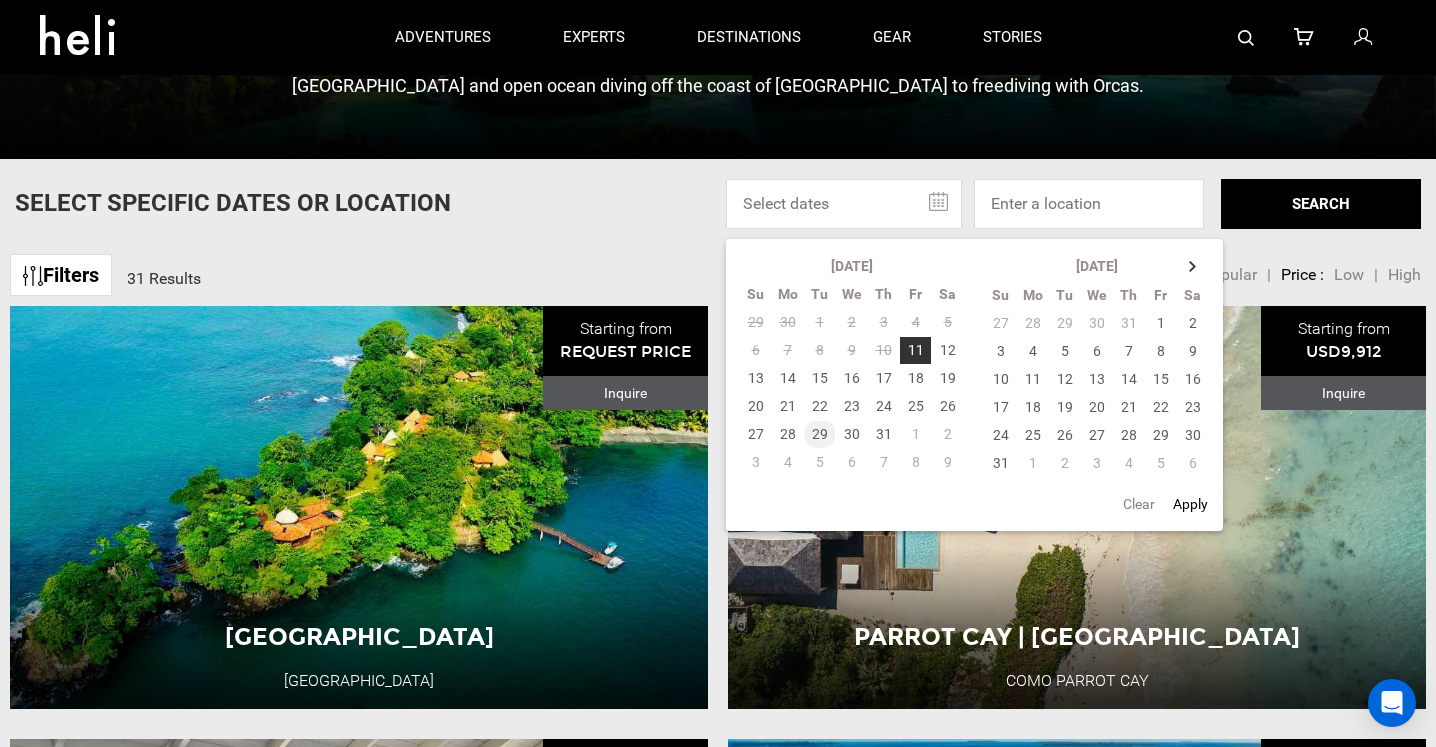 click on "29" 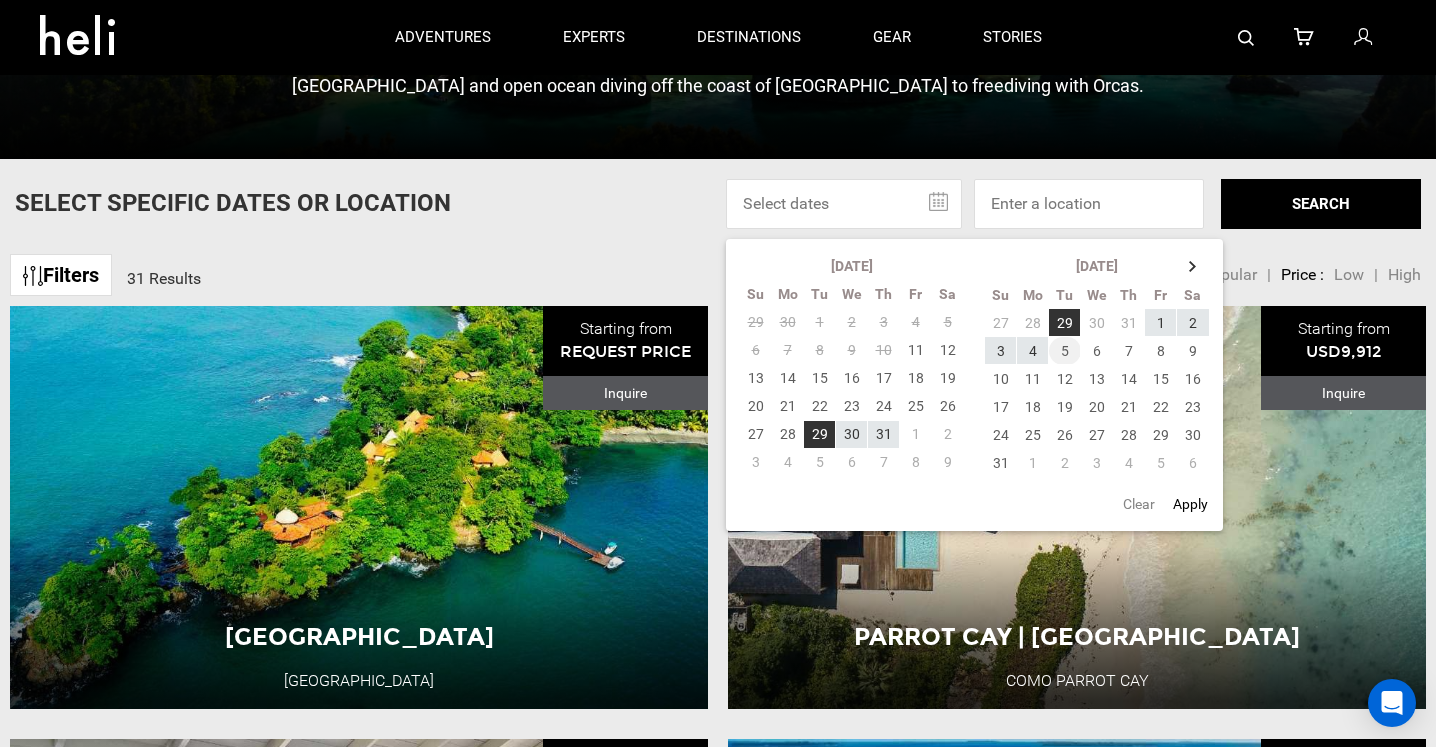 click on "5" 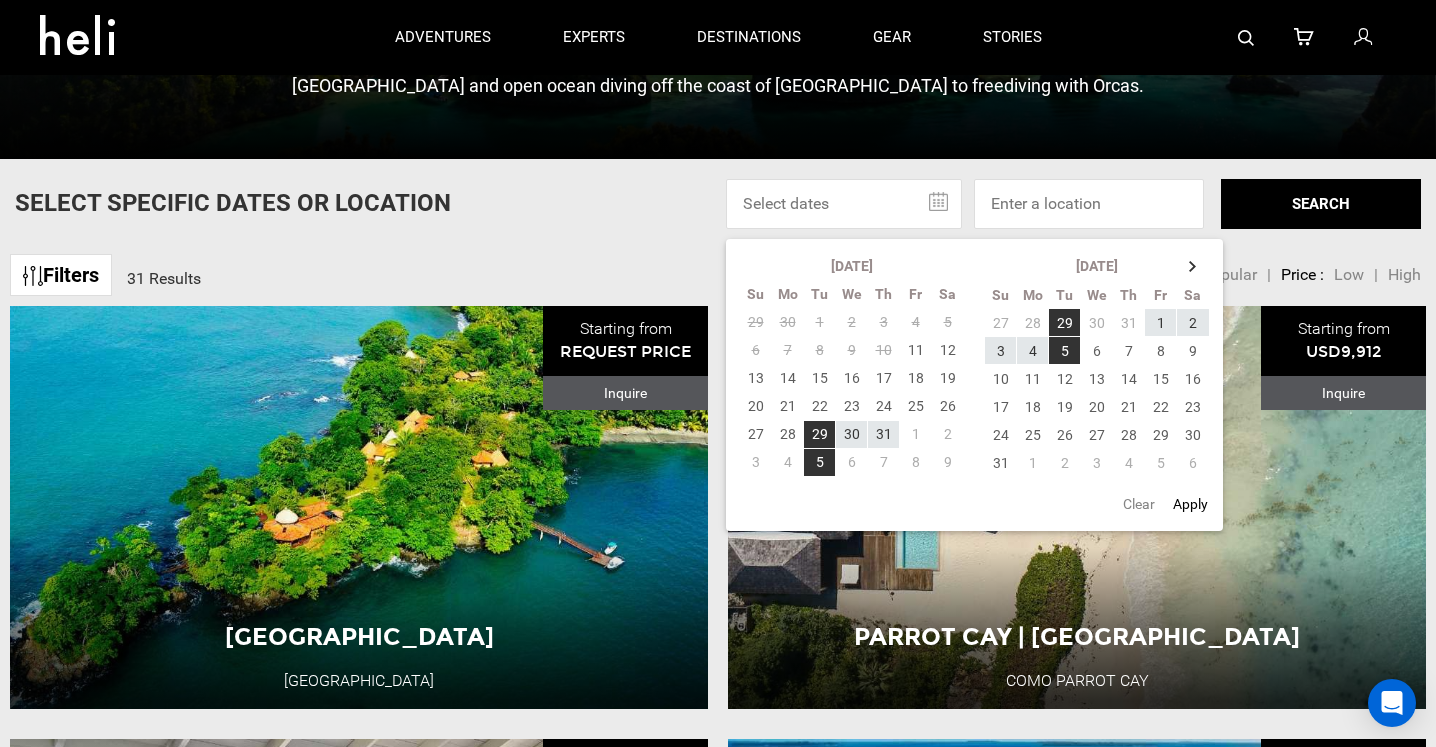 click on "SEARCH" 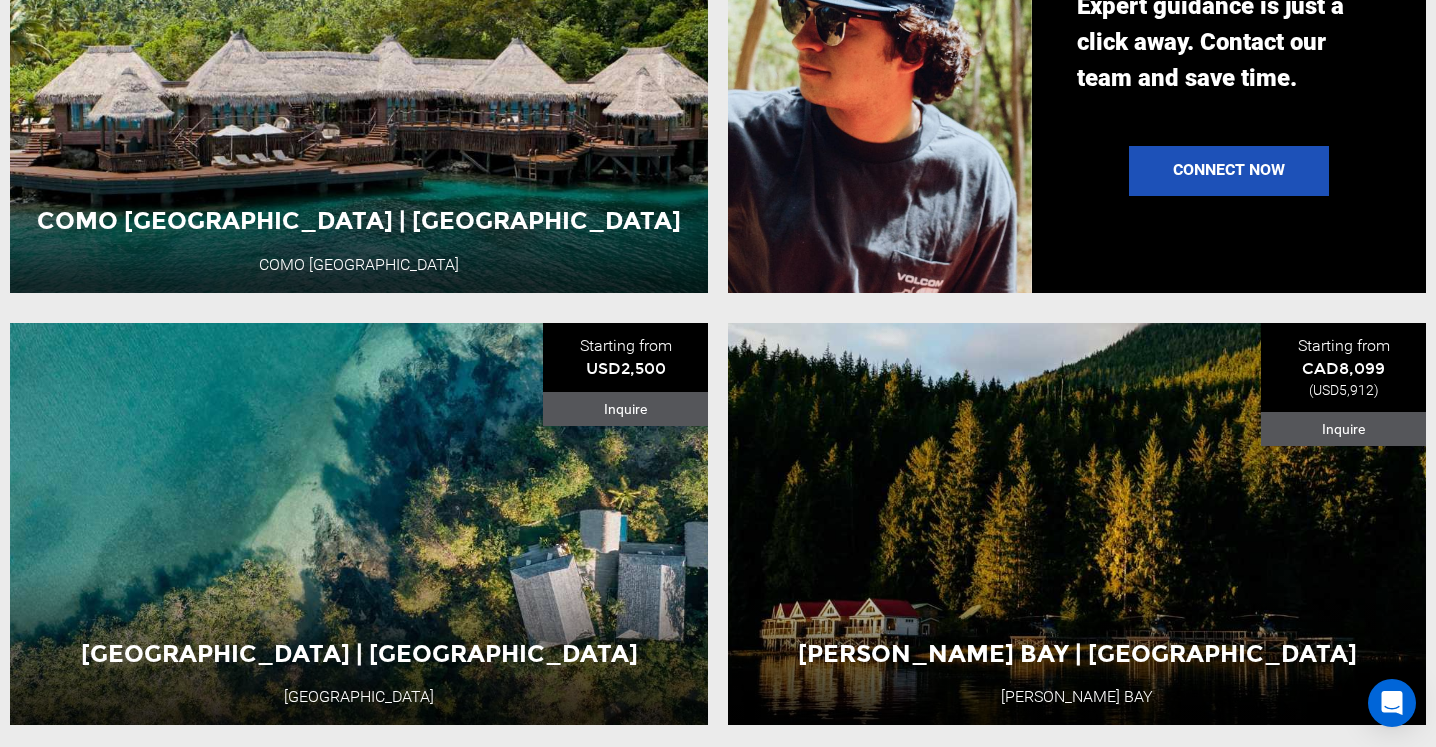 scroll, scrollTop: 2510, scrollLeft: 0, axis: vertical 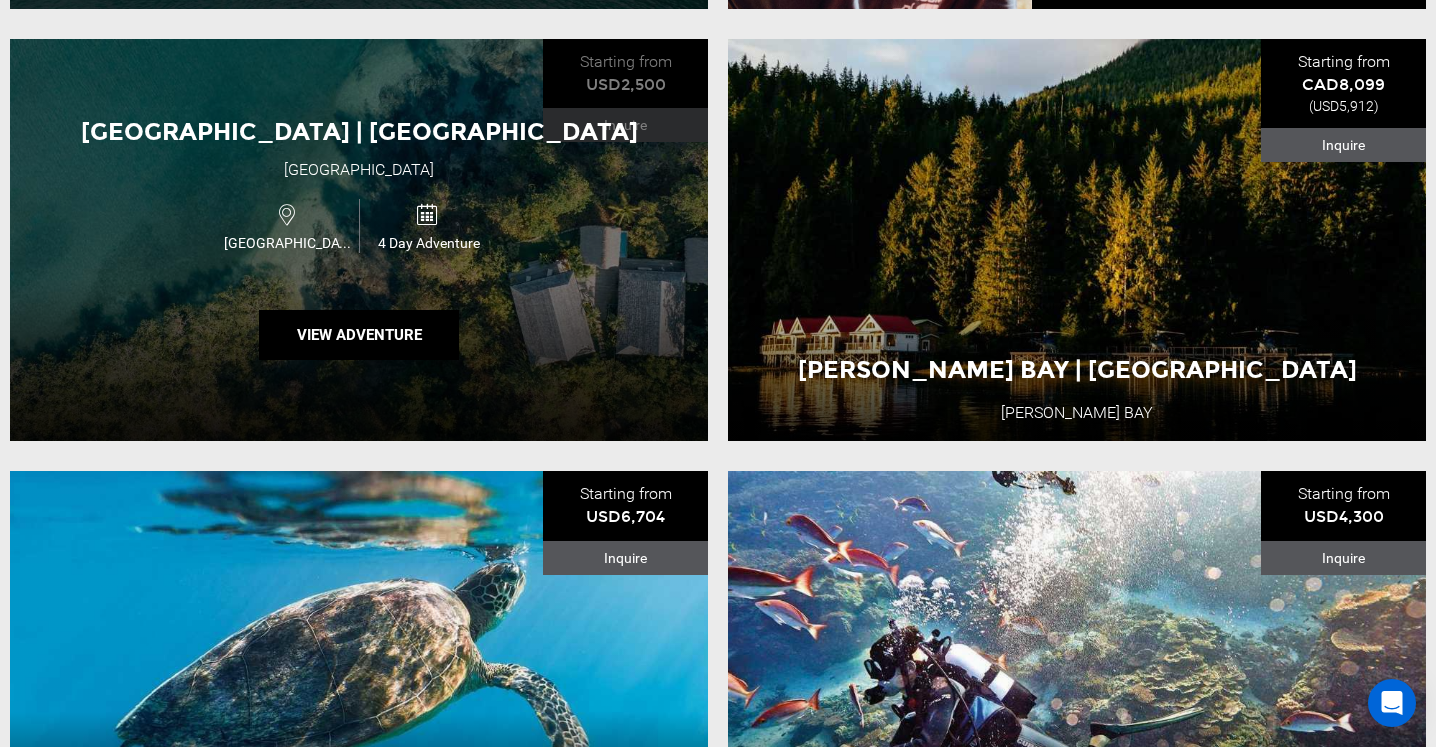 click on "[GEOGRAPHIC_DATA] | [GEOGRAPHIC_DATA] [GEOGRAPHIC_DATA]  [GEOGRAPHIC_DATA] 4 Day Adventure  View Adventure" at bounding box center (359, 240) 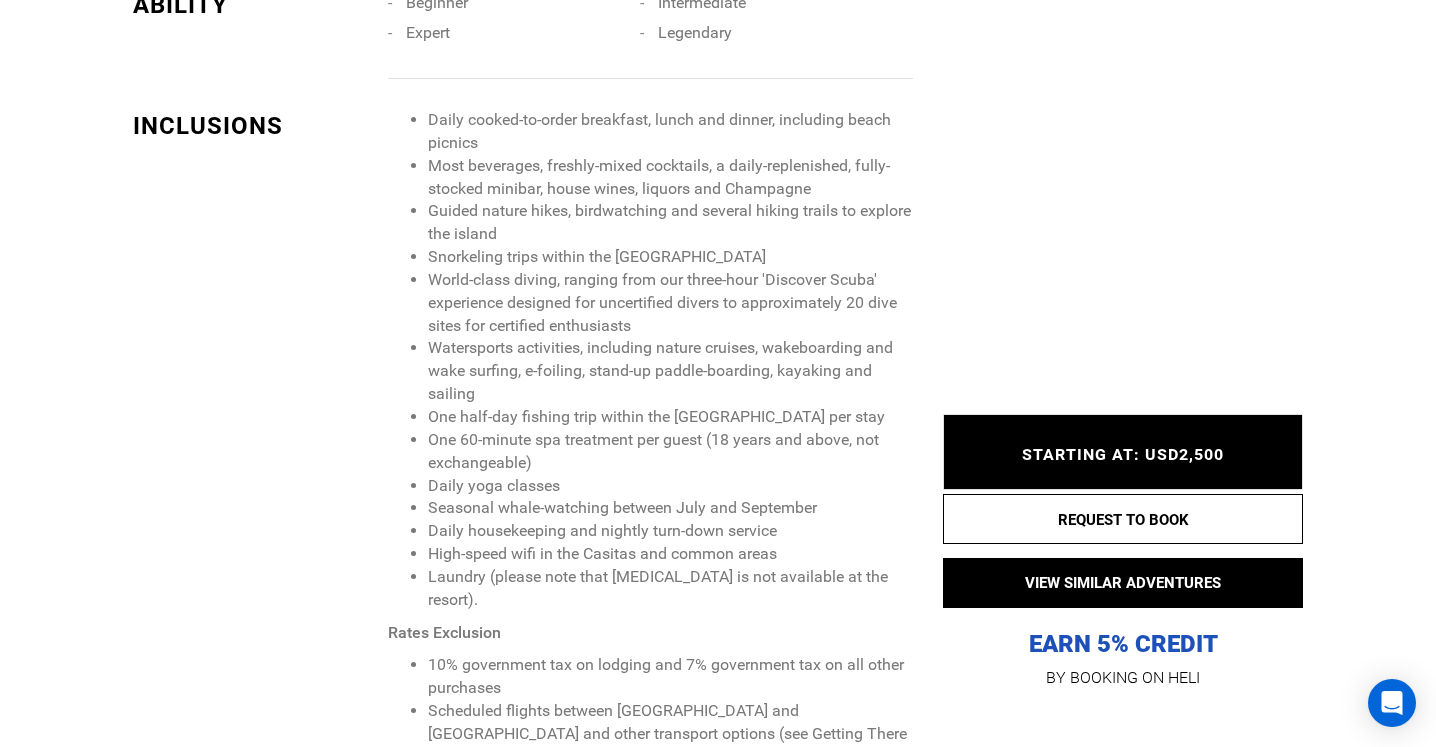 scroll, scrollTop: 1812, scrollLeft: 0, axis: vertical 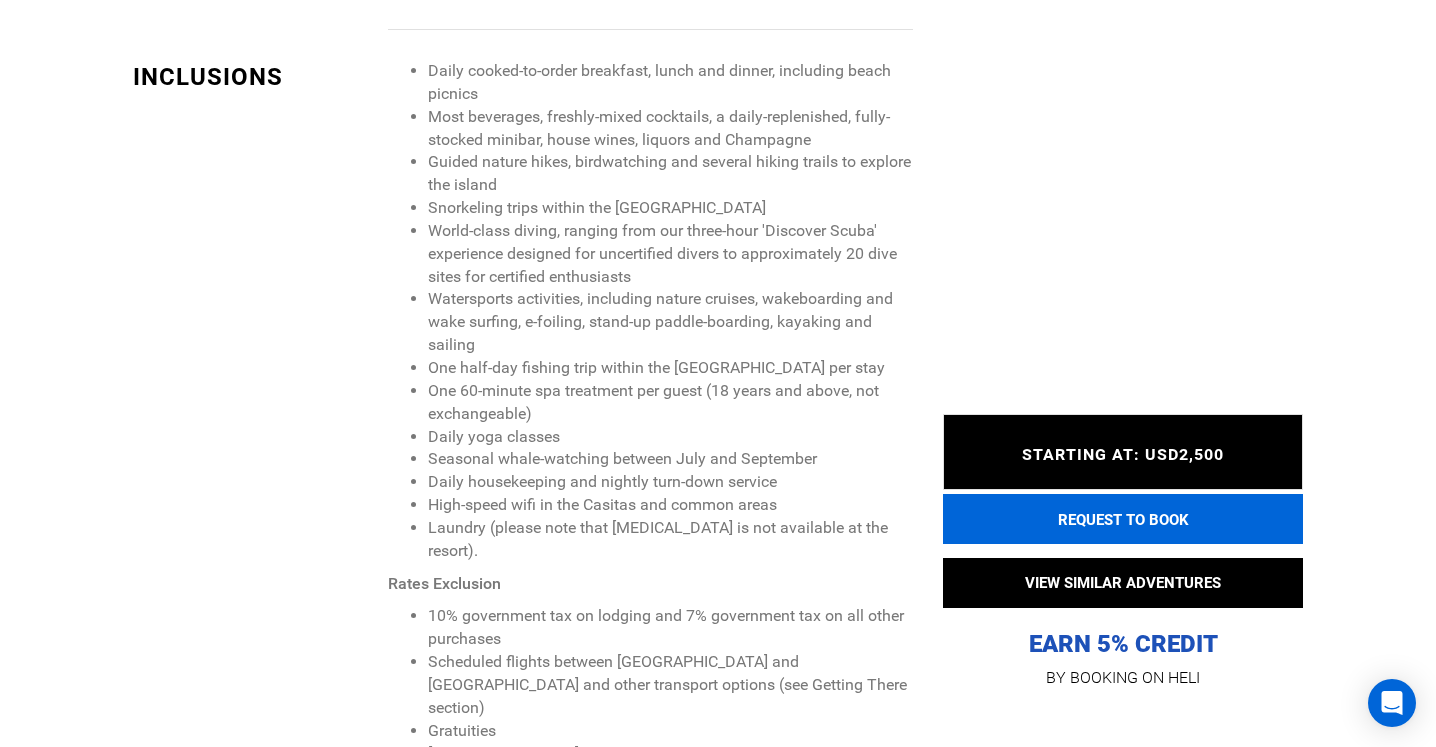 click on "REQUEST TO BOOK" at bounding box center (1123, 519) 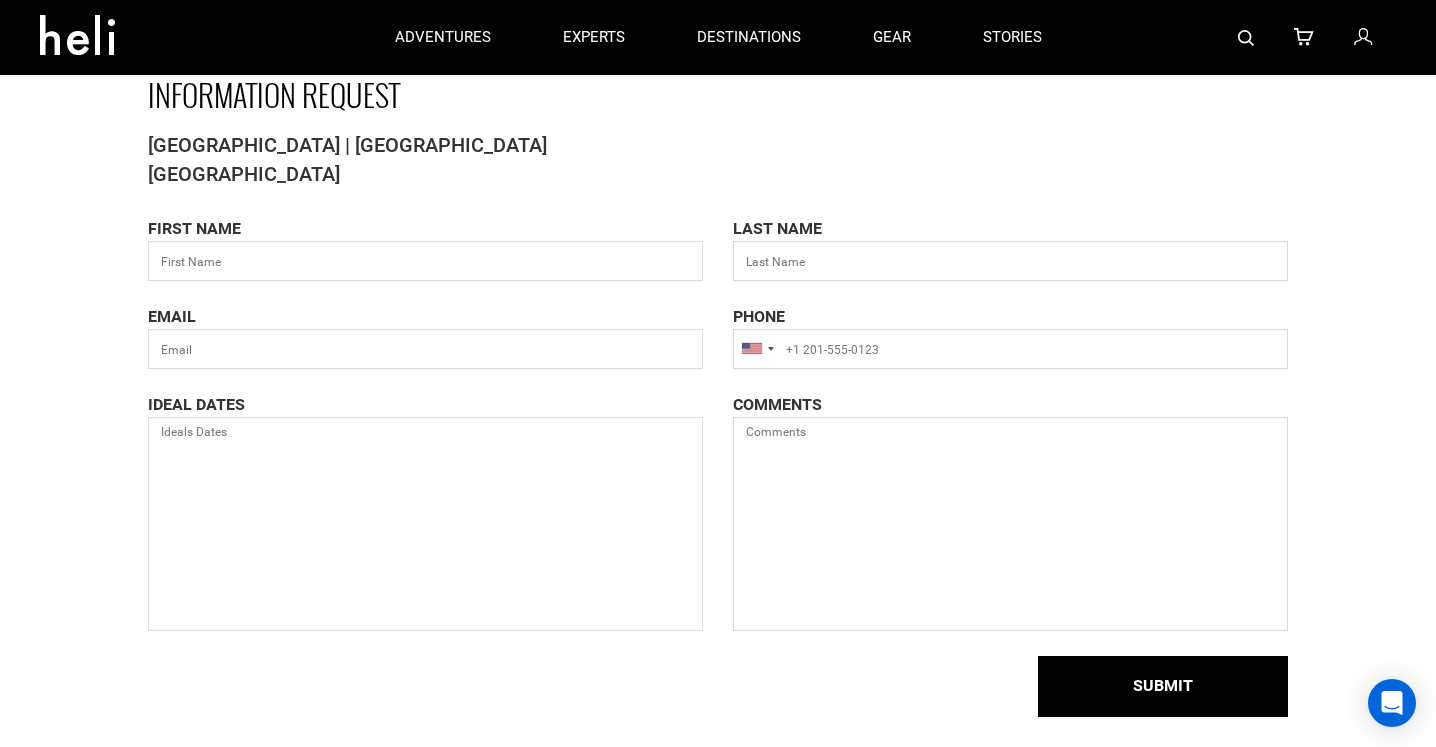scroll, scrollTop: 0, scrollLeft: 0, axis: both 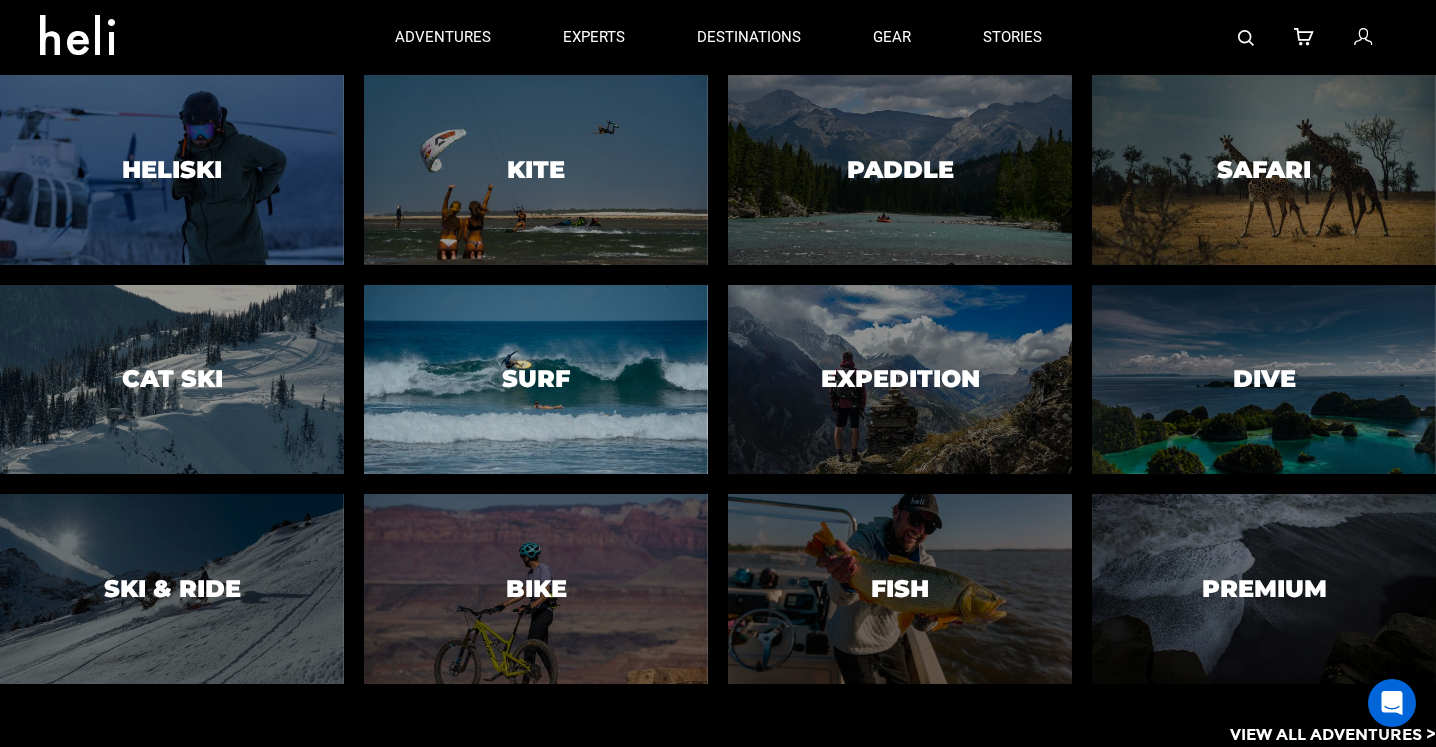 click at bounding box center (536, 380) 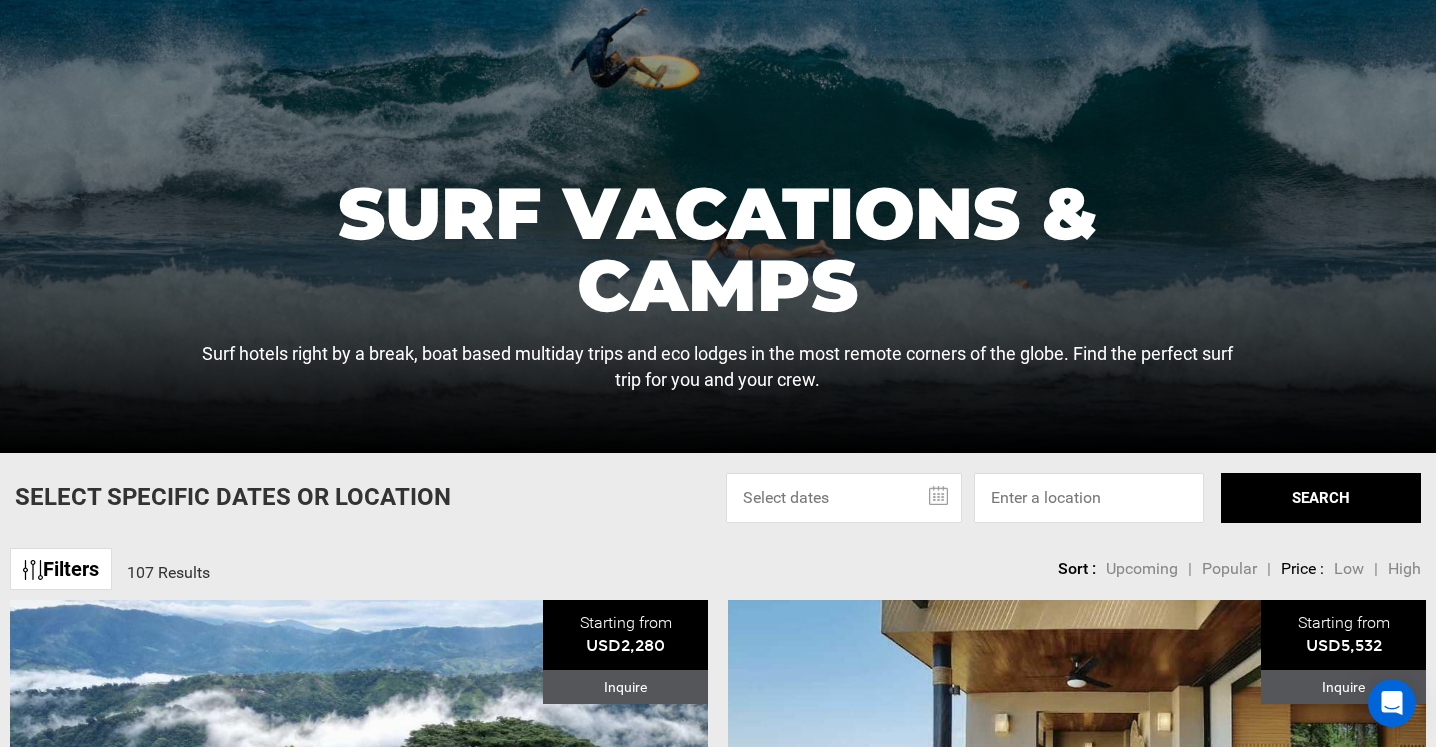 scroll, scrollTop: 224, scrollLeft: 0, axis: vertical 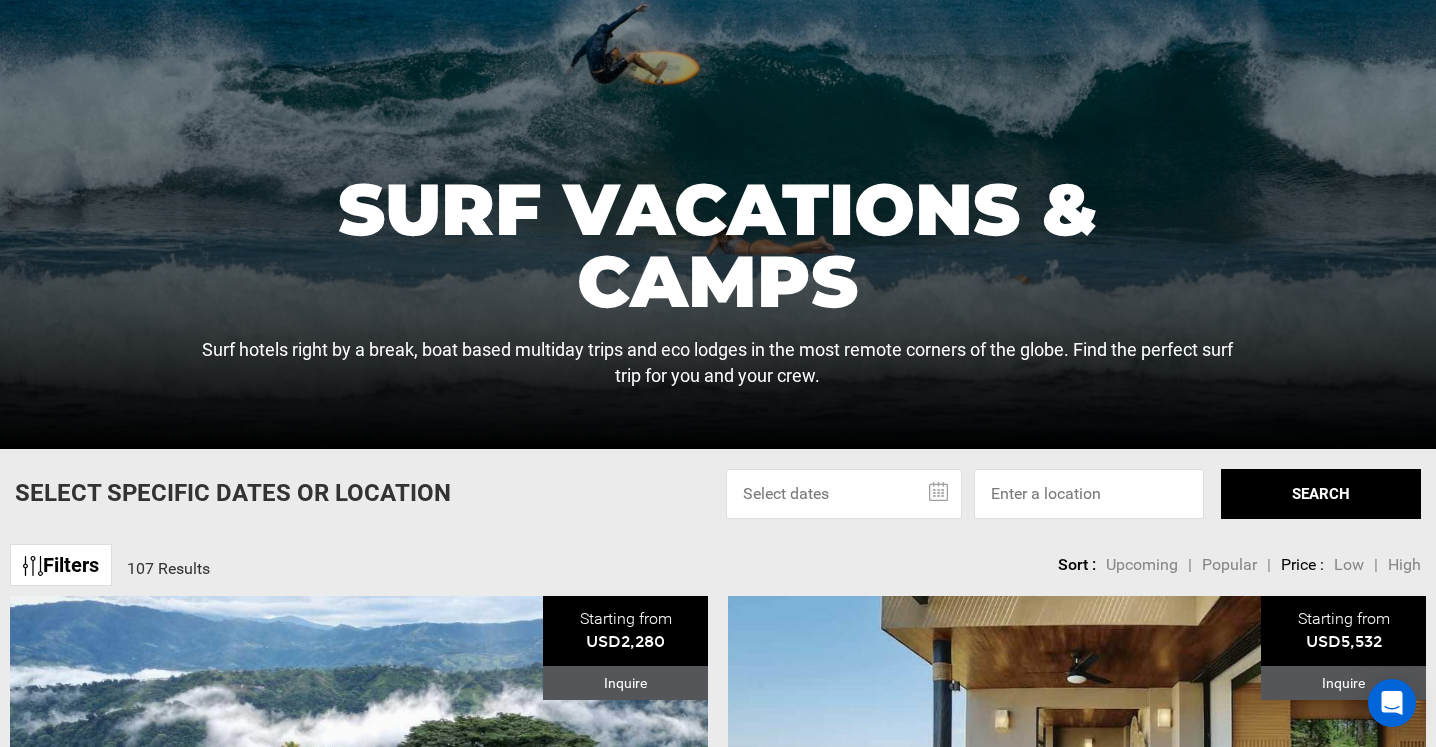 click at bounding box center (844, 494) 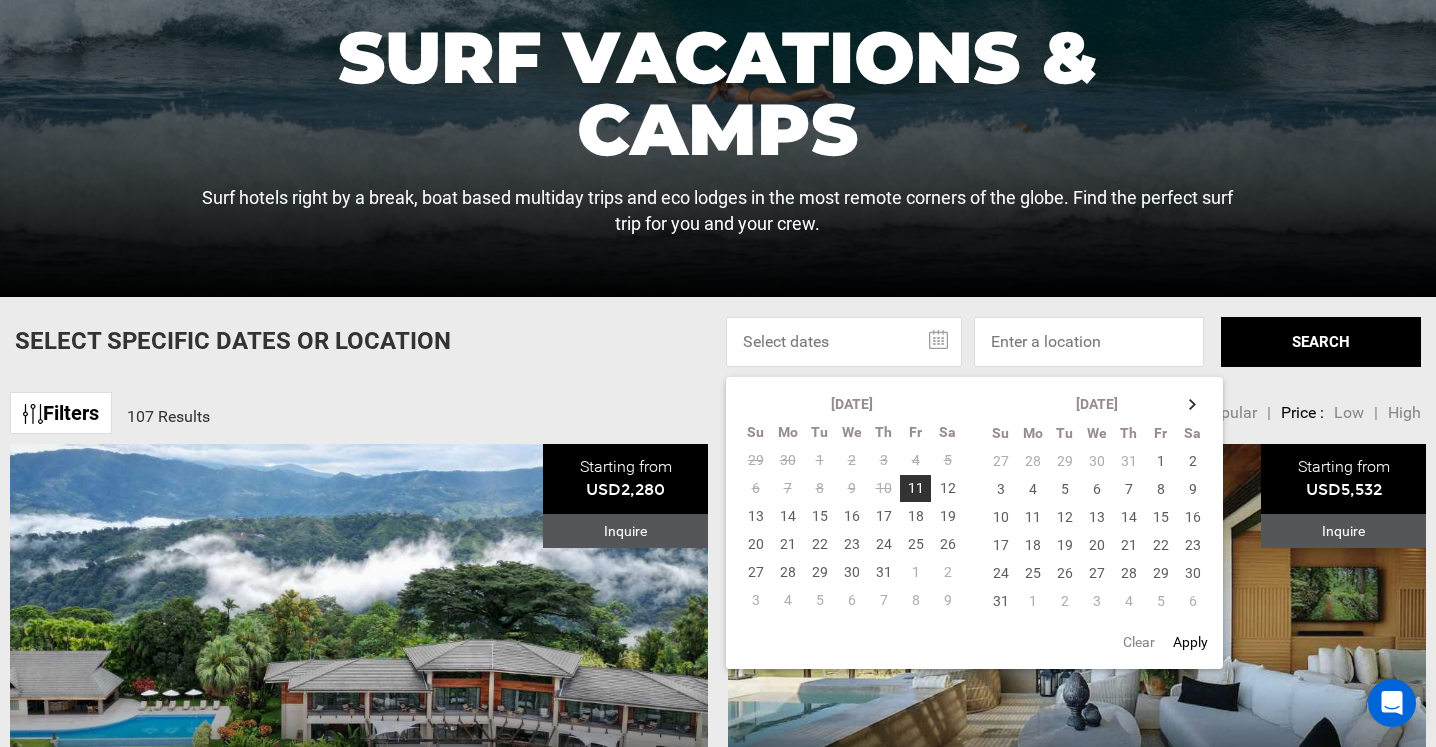 scroll, scrollTop: 377, scrollLeft: 0, axis: vertical 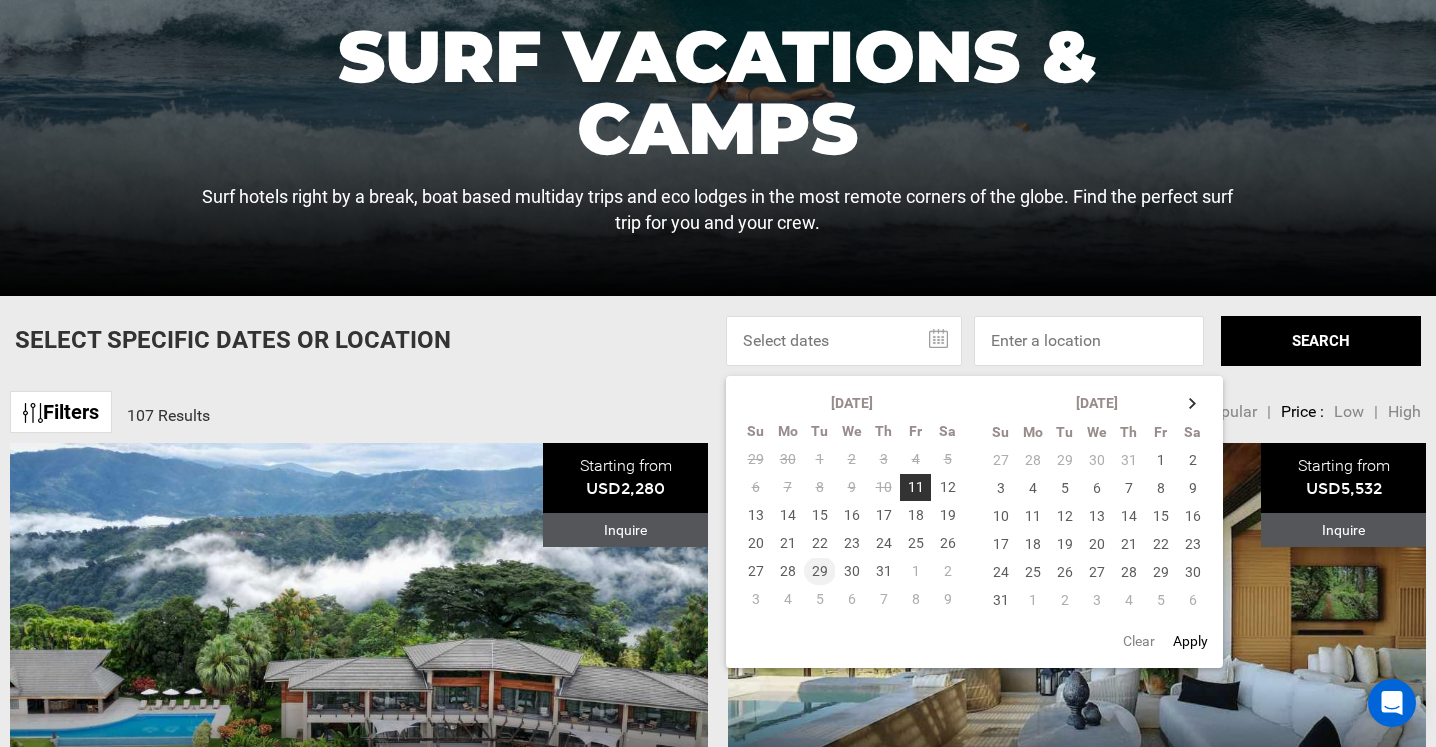 click on "29" 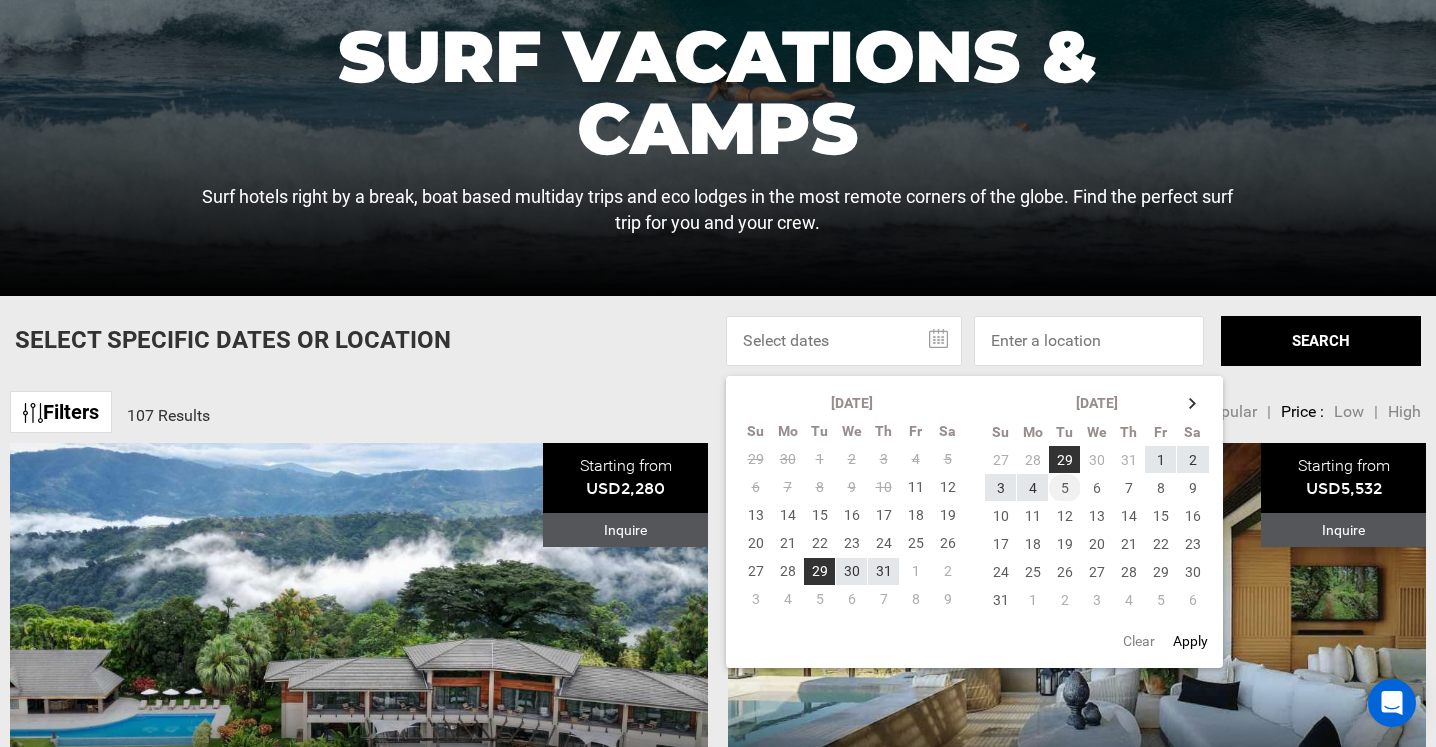 click on "5" 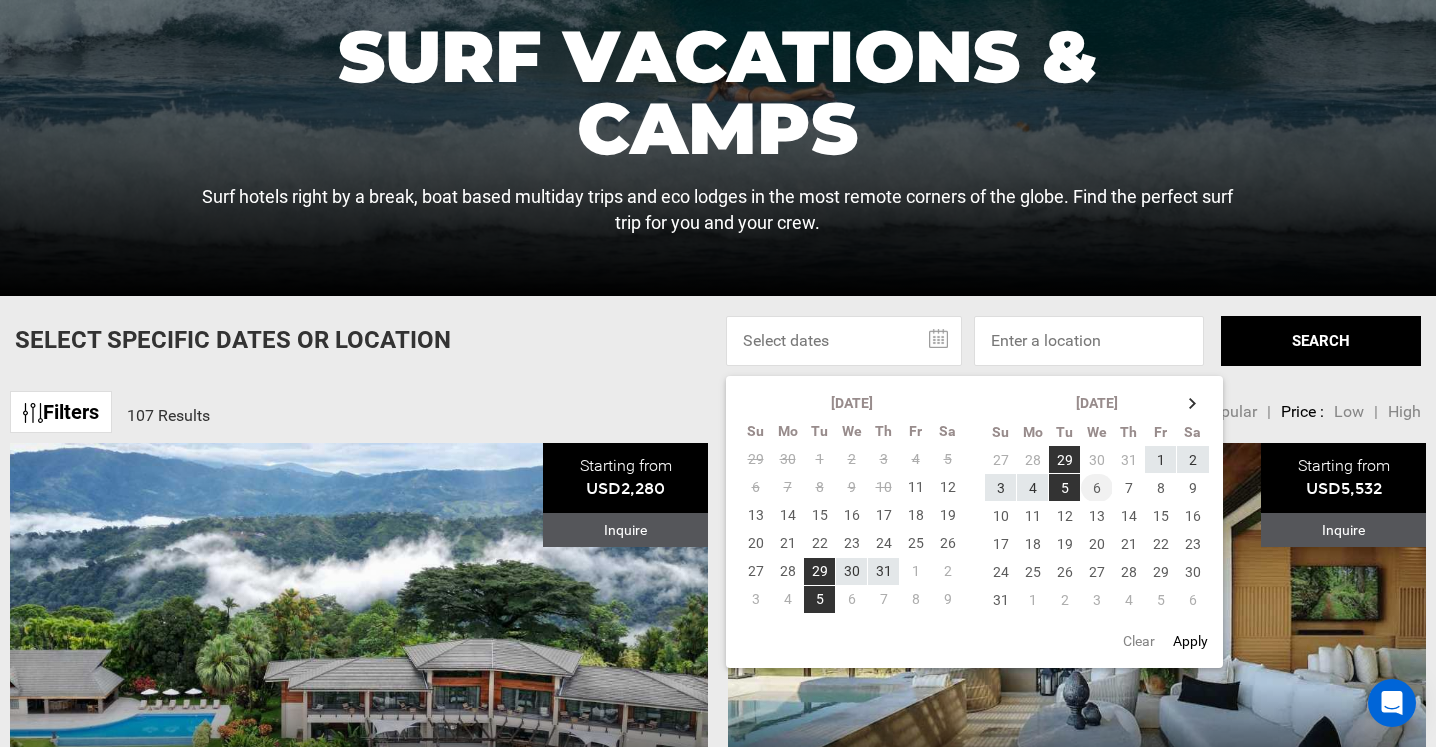 click on "6" 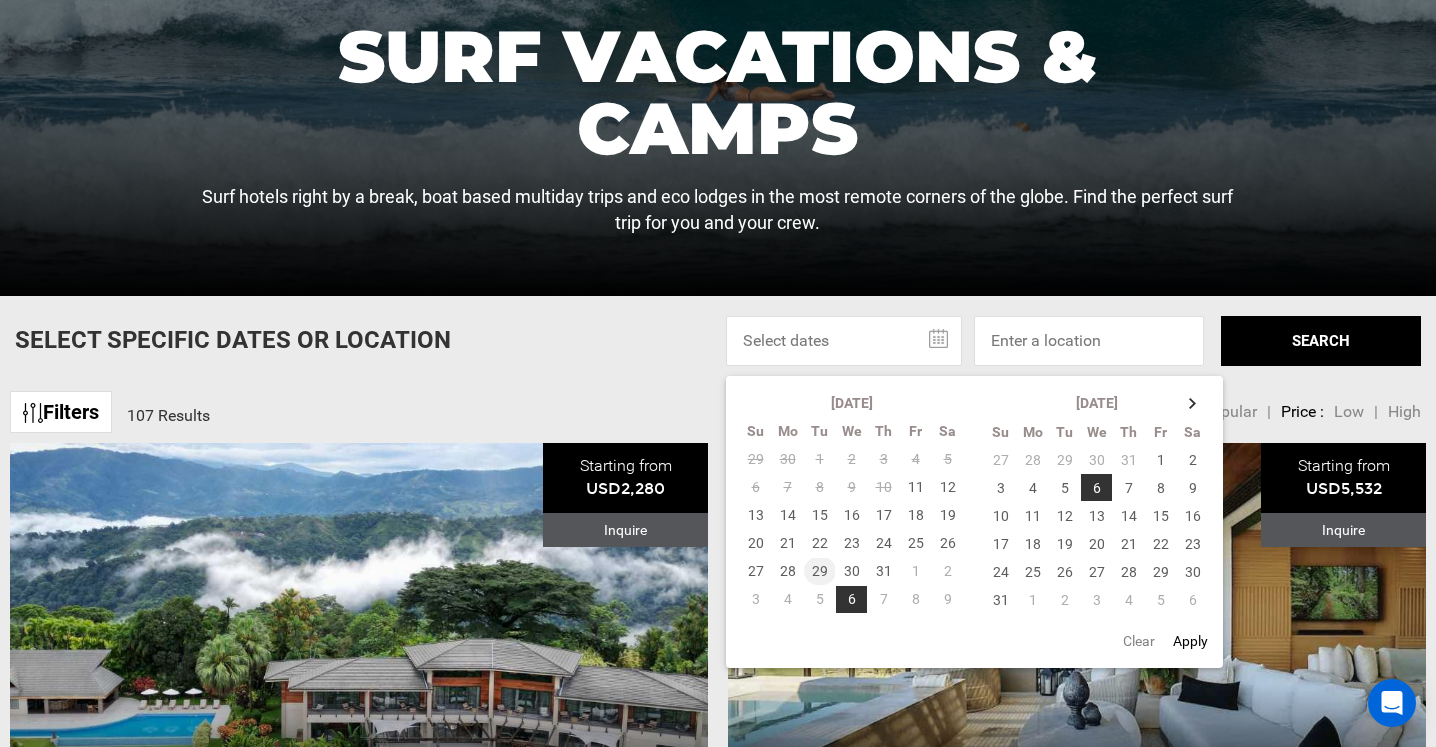 click on "29" 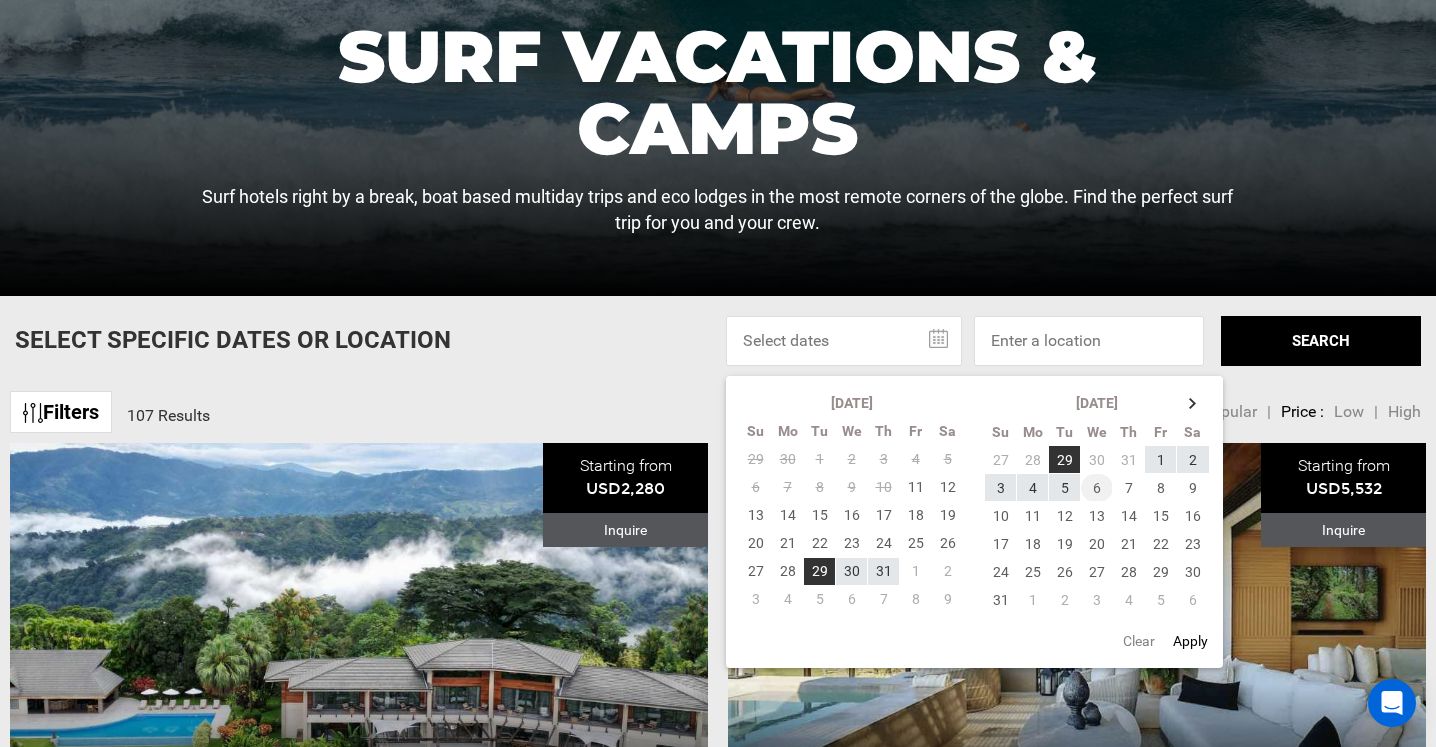 click on "6" 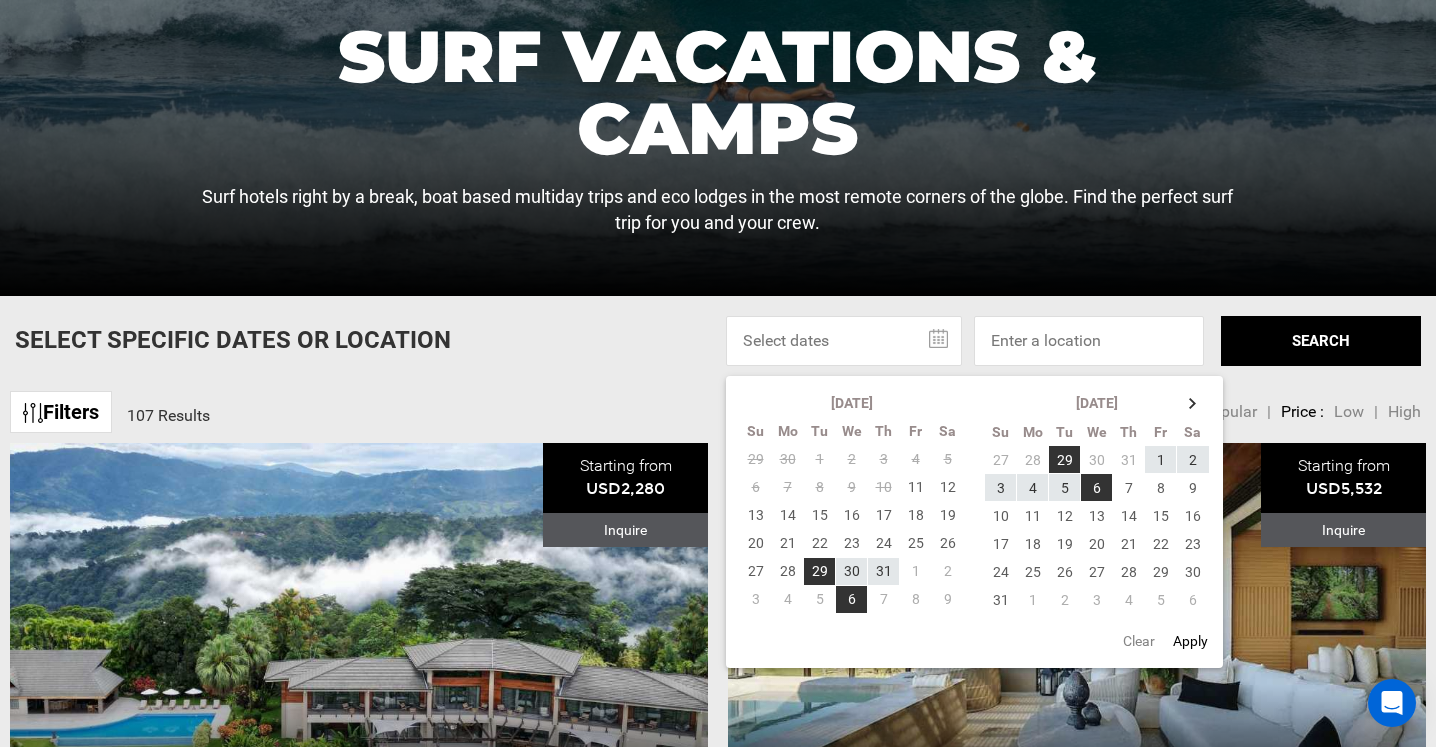 click on "SEARCH" 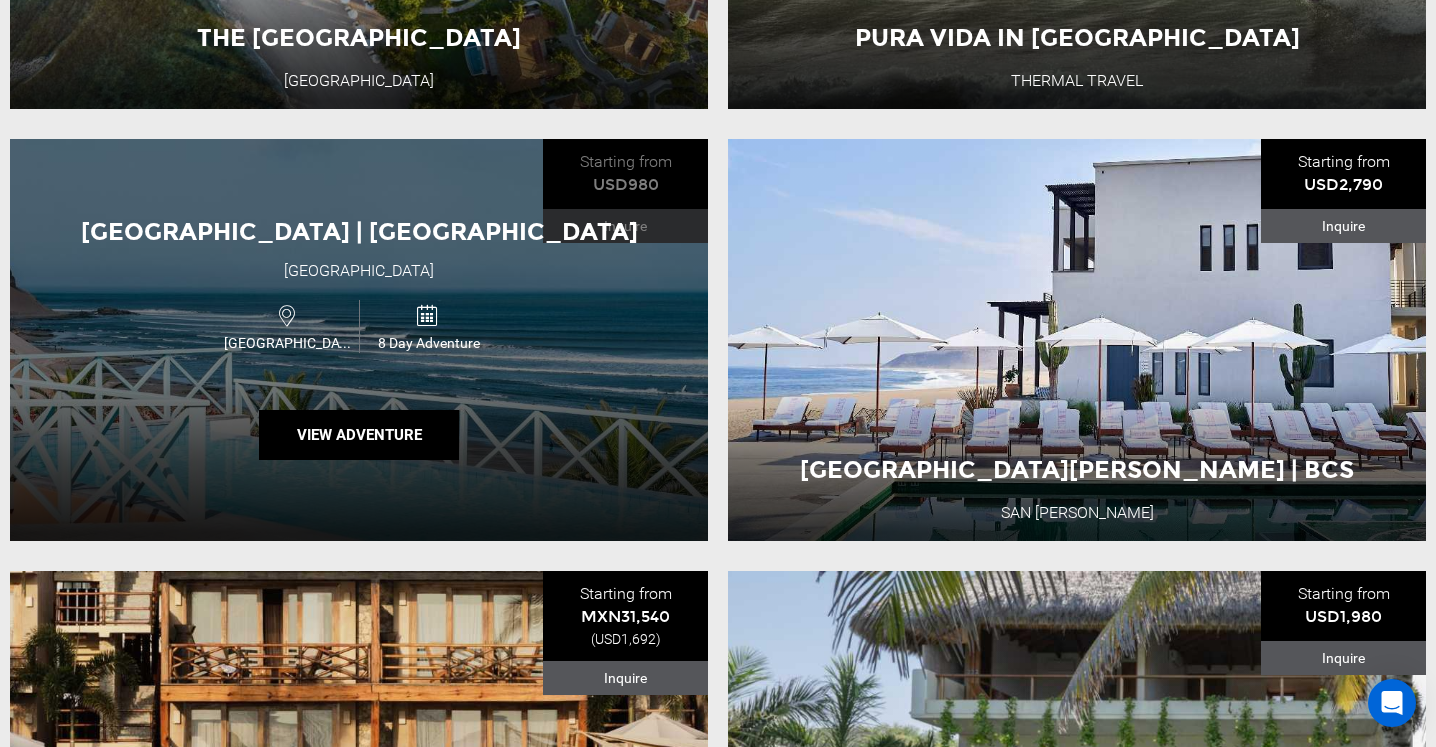 scroll, scrollTop: 4585, scrollLeft: 0, axis: vertical 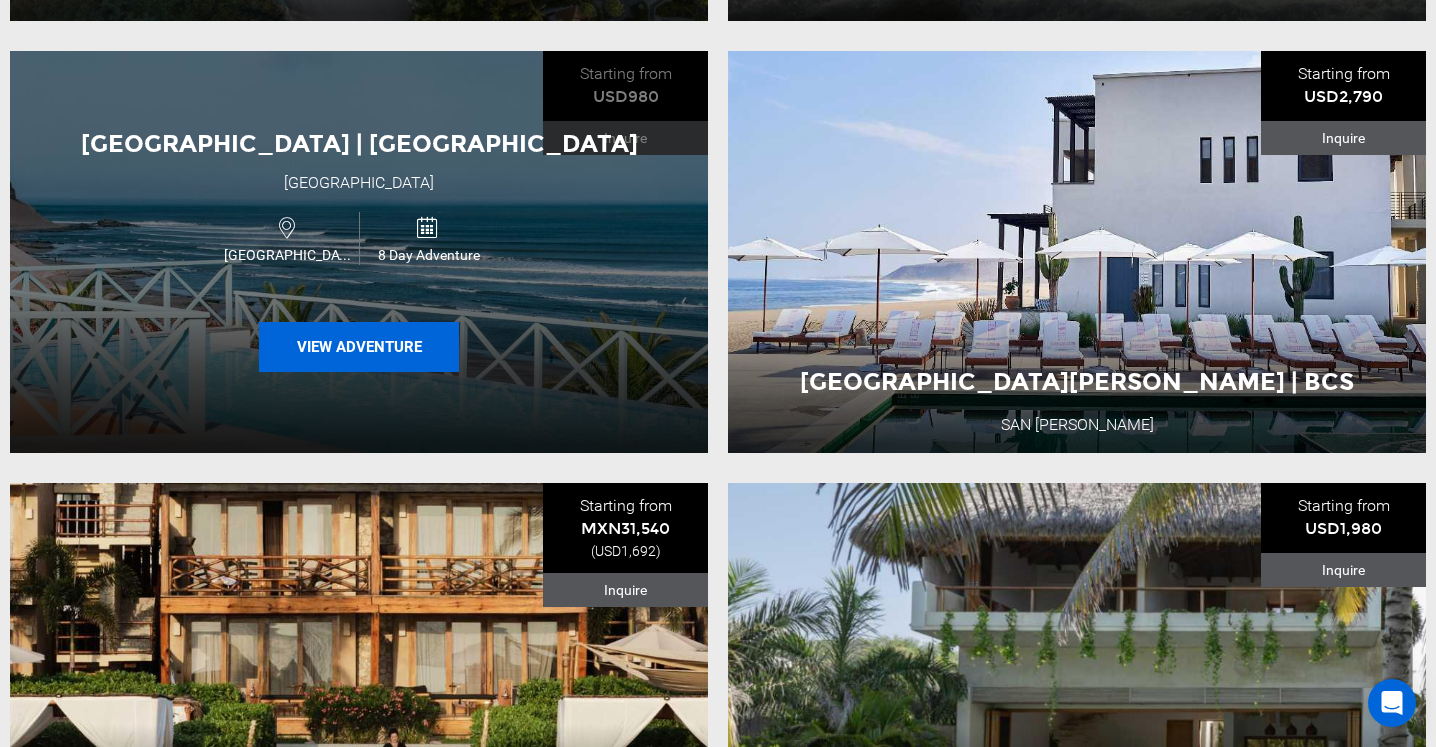 click on "View Adventure" at bounding box center [359, 347] 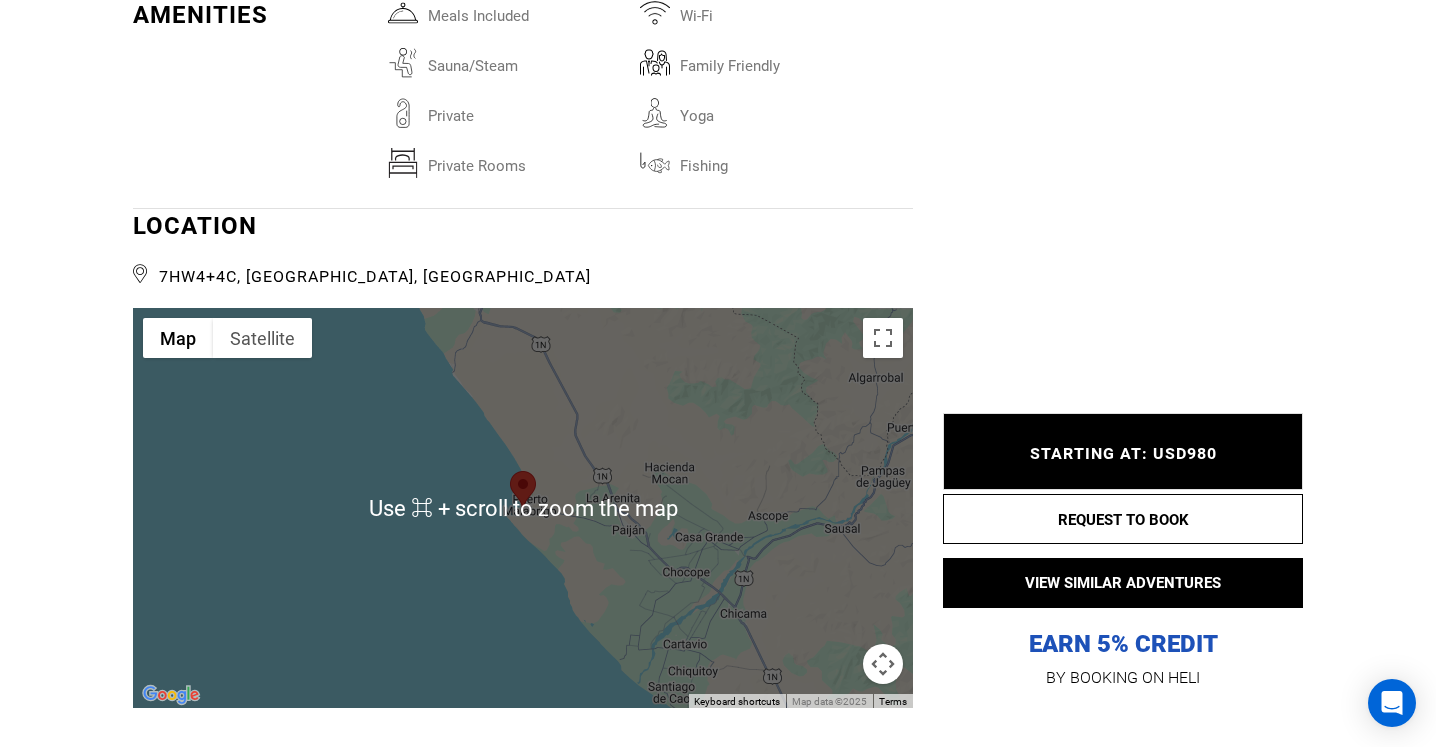scroll, scrollTop: 4350, scrollLeft: 0, axis: vertical 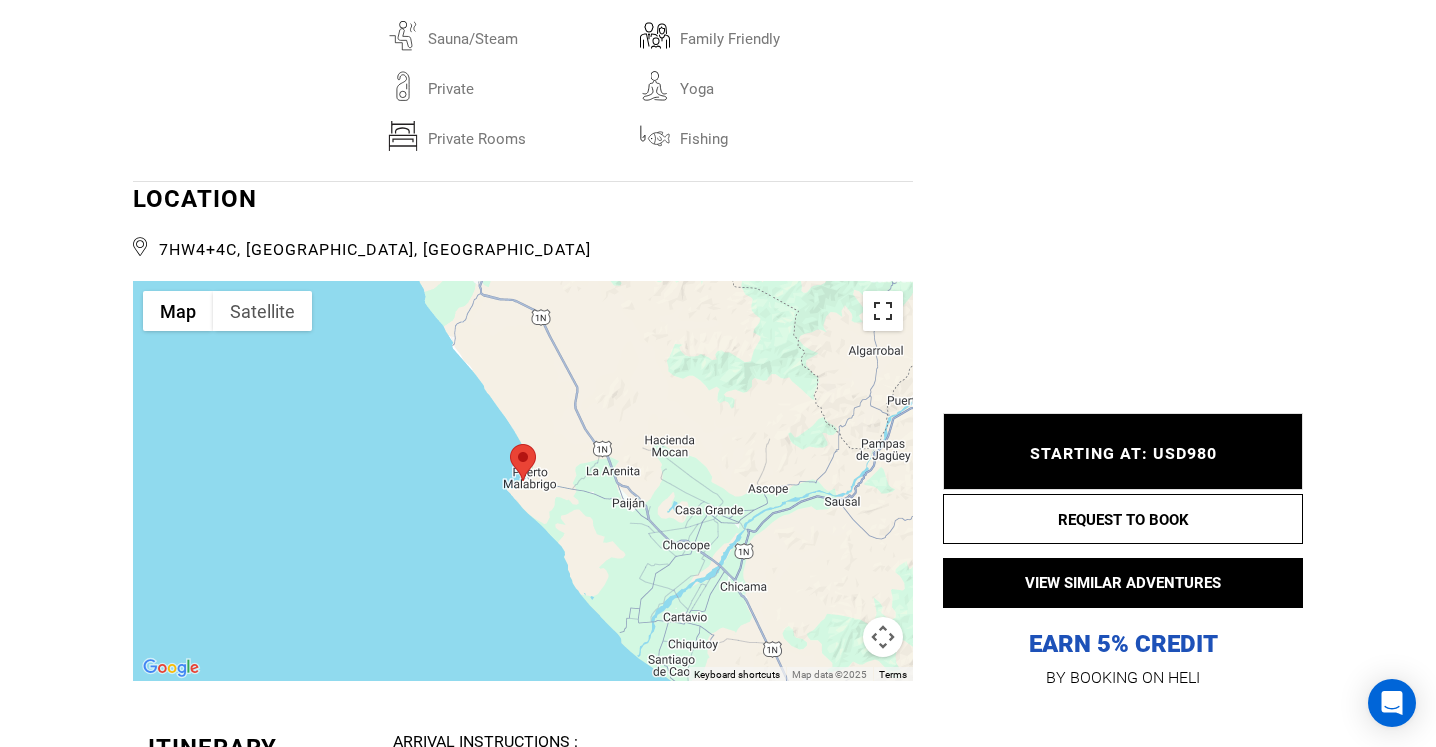 click at bounding box center [883, 311] 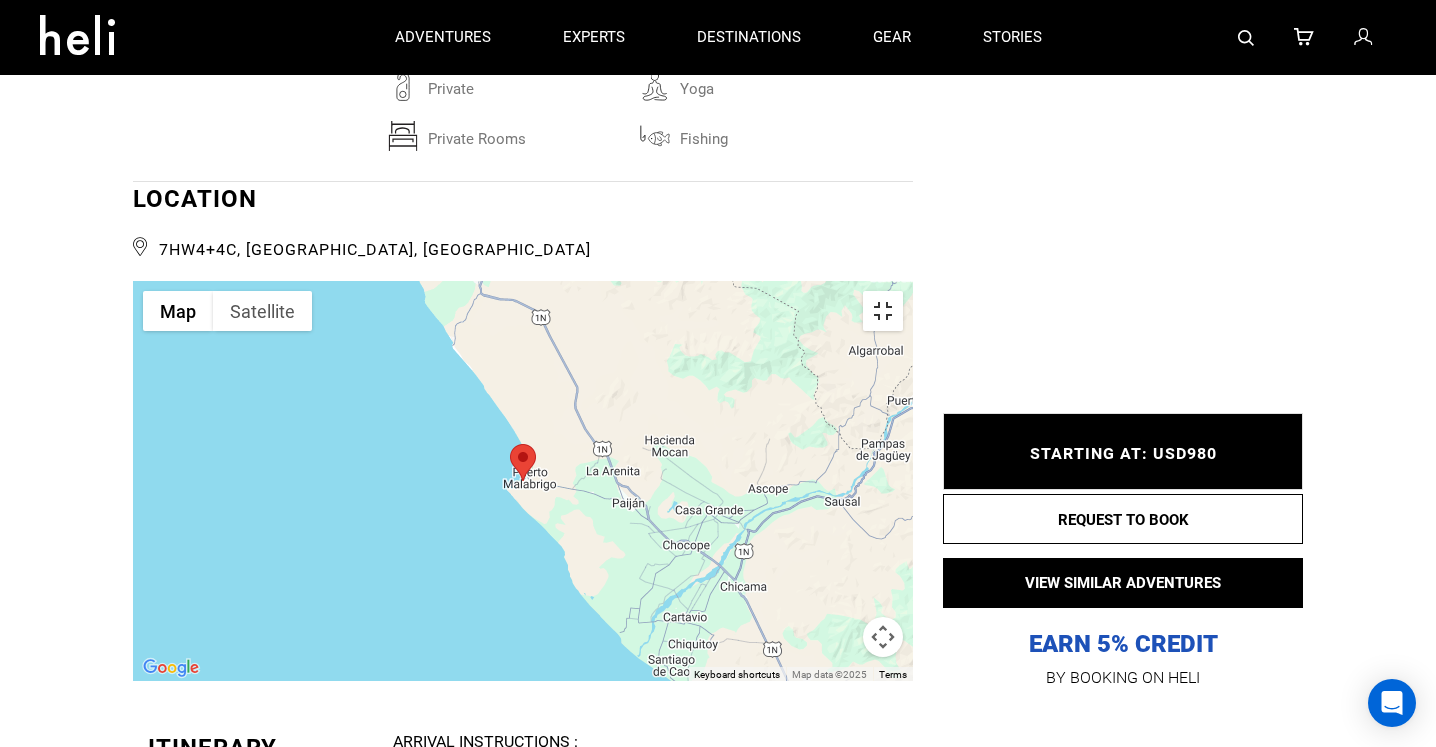 scroll, scrollTop: 0, scrollLeft: 0, axis: both 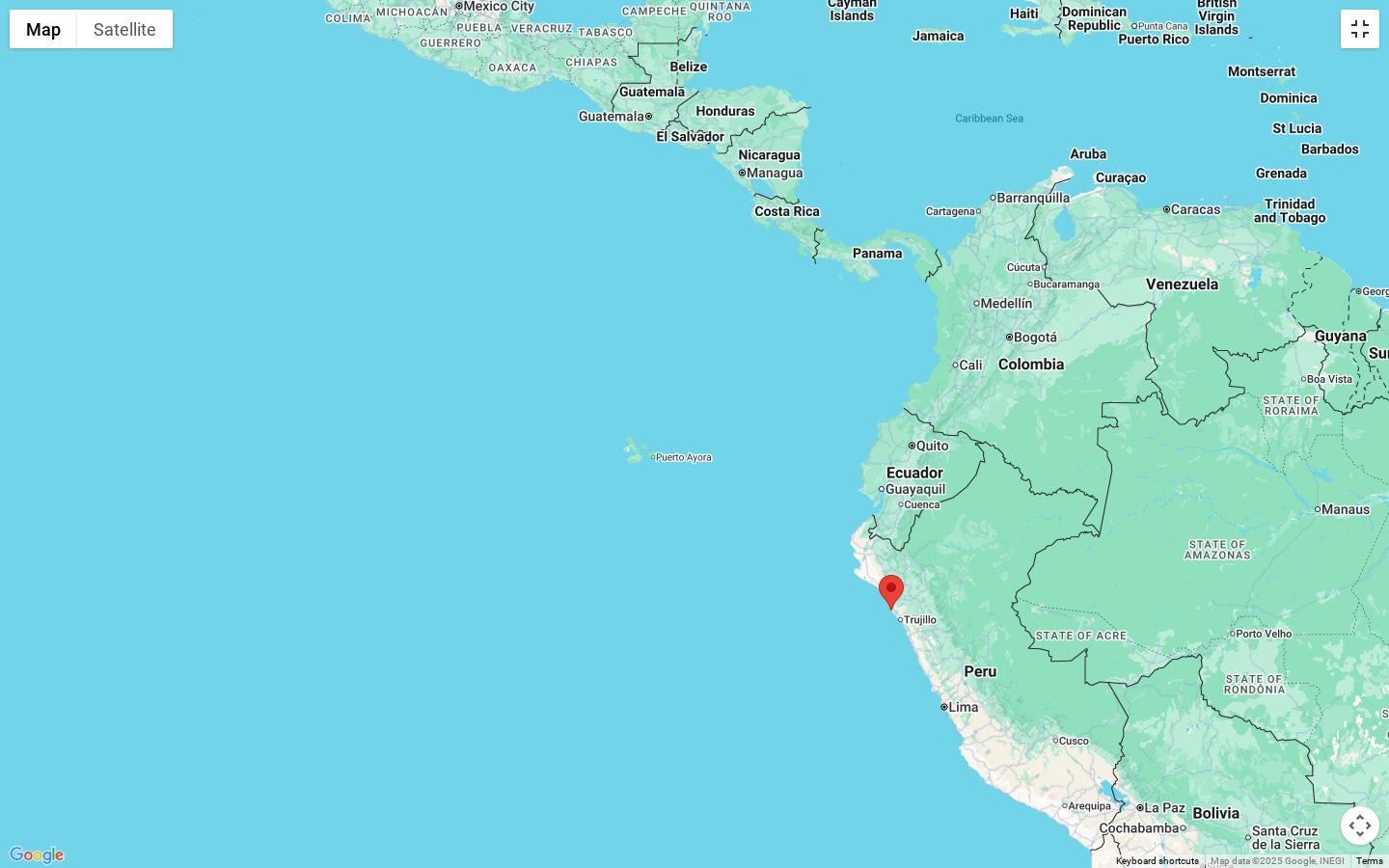 click at bounding box center [1360, 29] 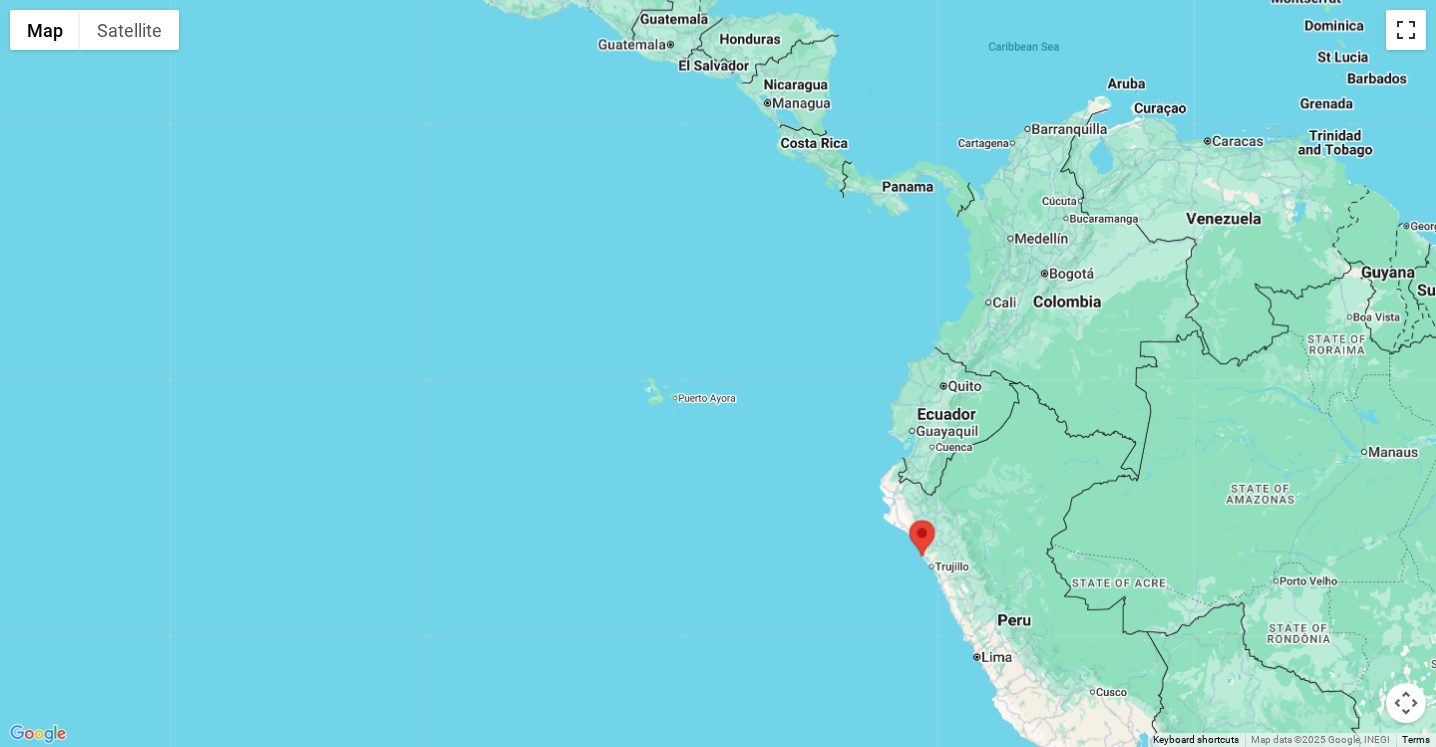 scroll, scrollTop: 6988, scrollLeft: 0, axis: vertical 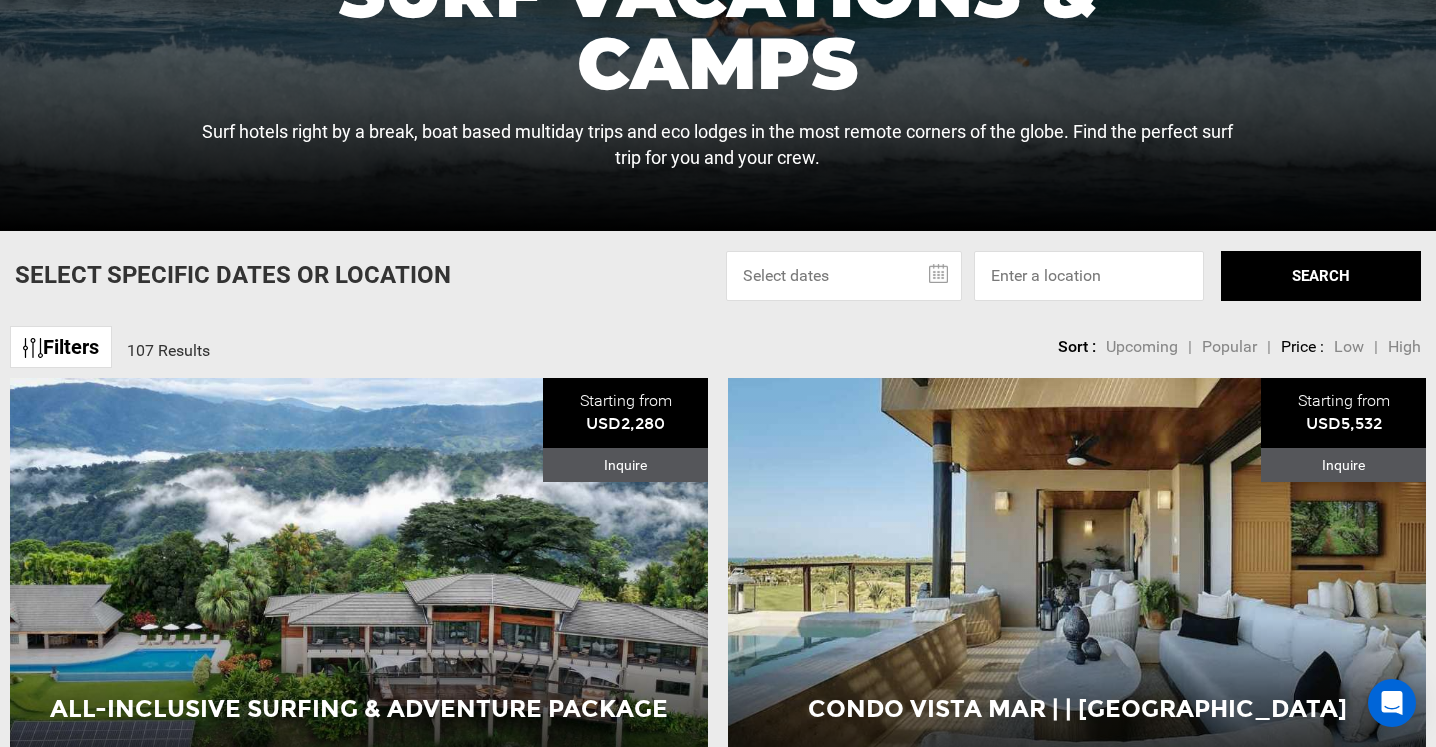click at bounding box center [844, 276] 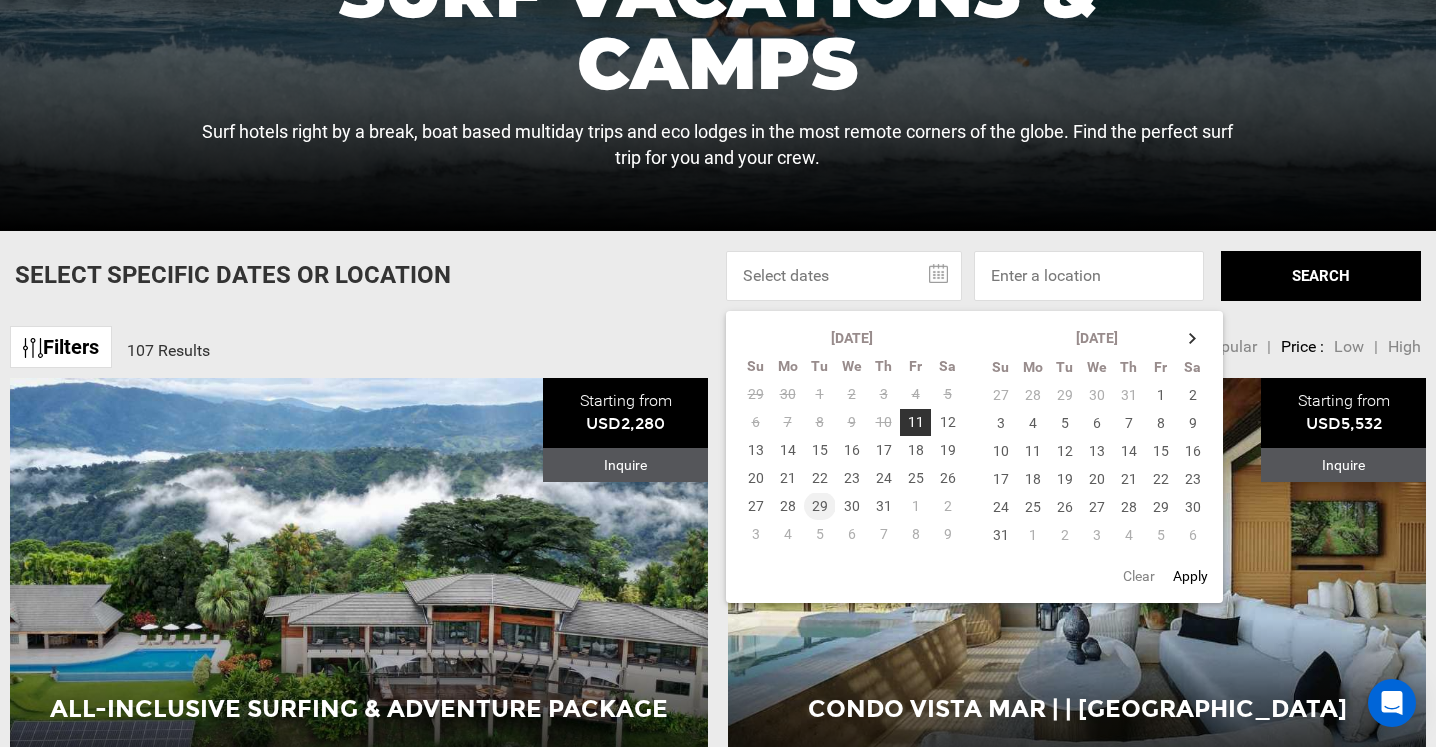 click on "29" 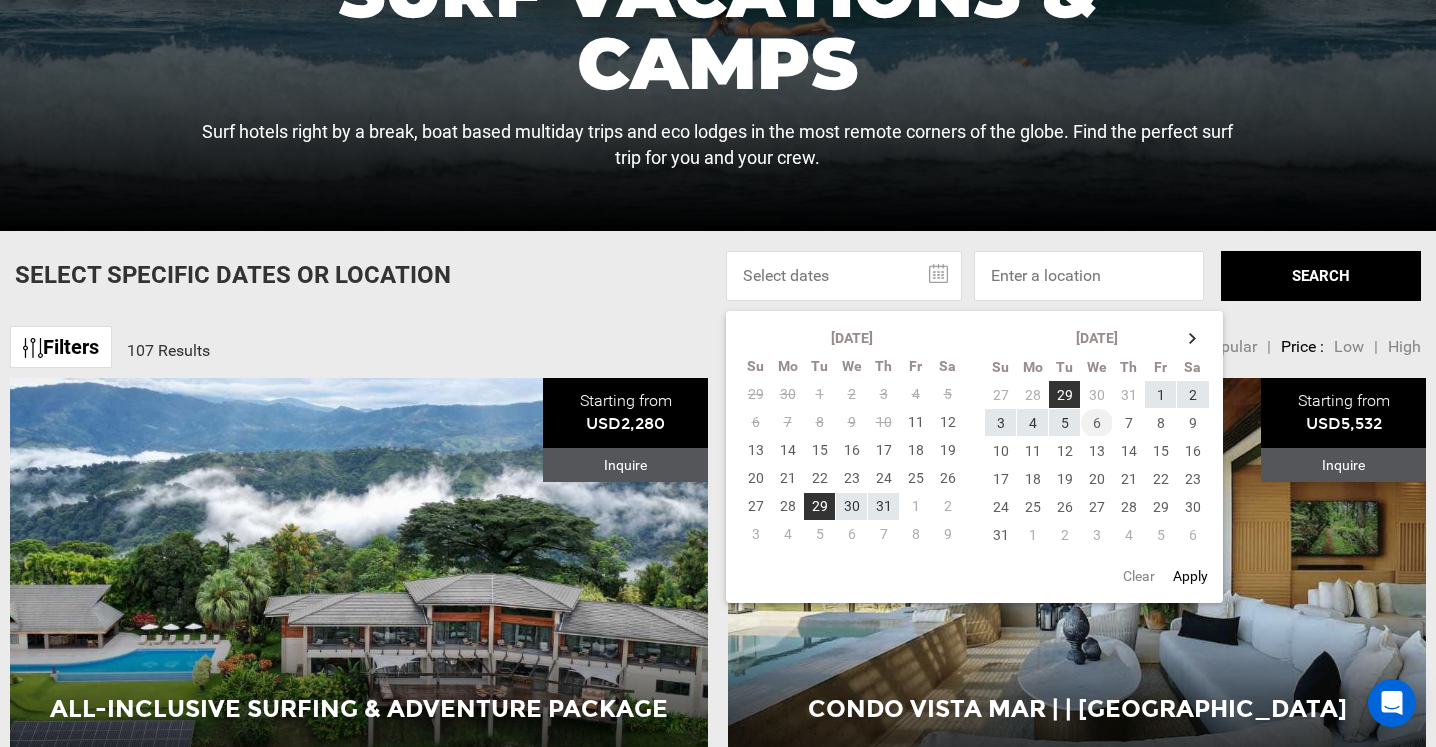 click on "6" 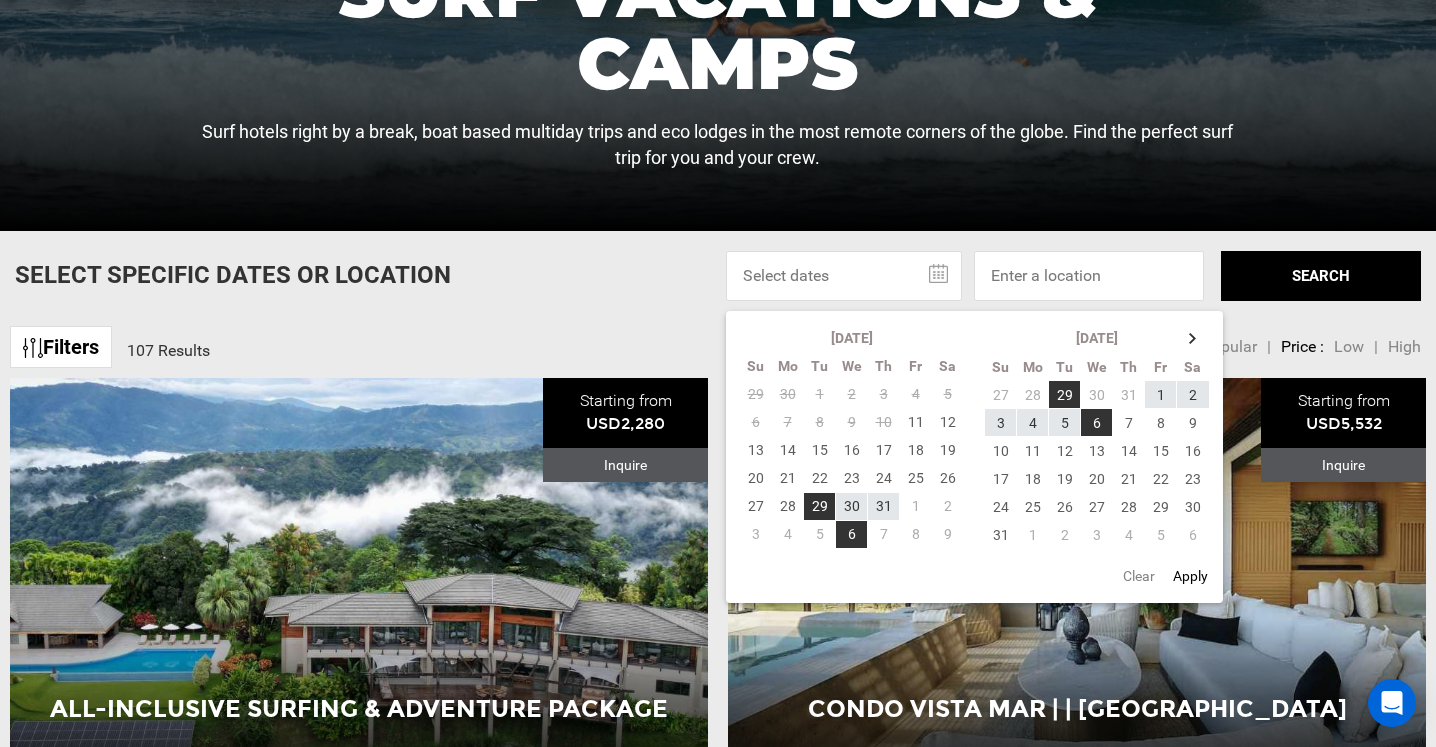 click on "Apply" 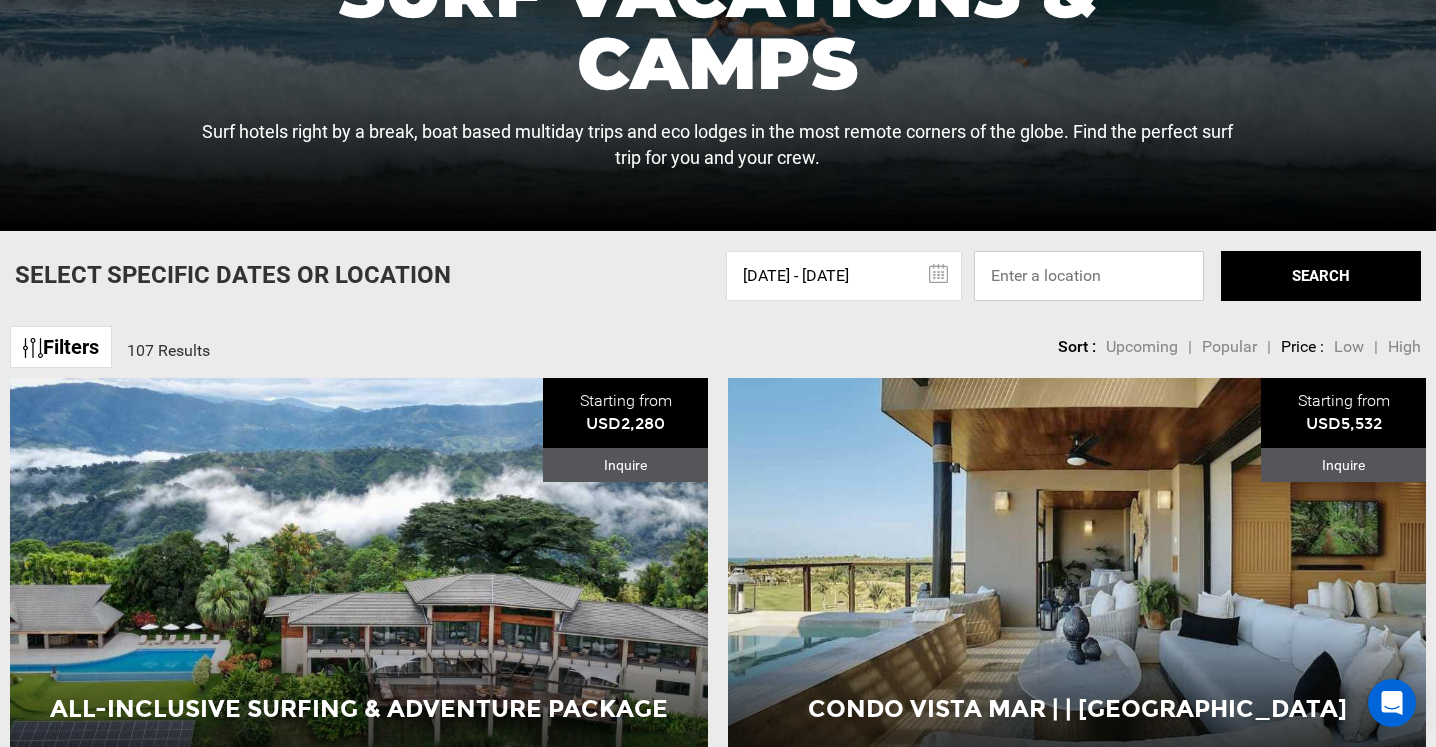 click at bounding box center (1089, 276) 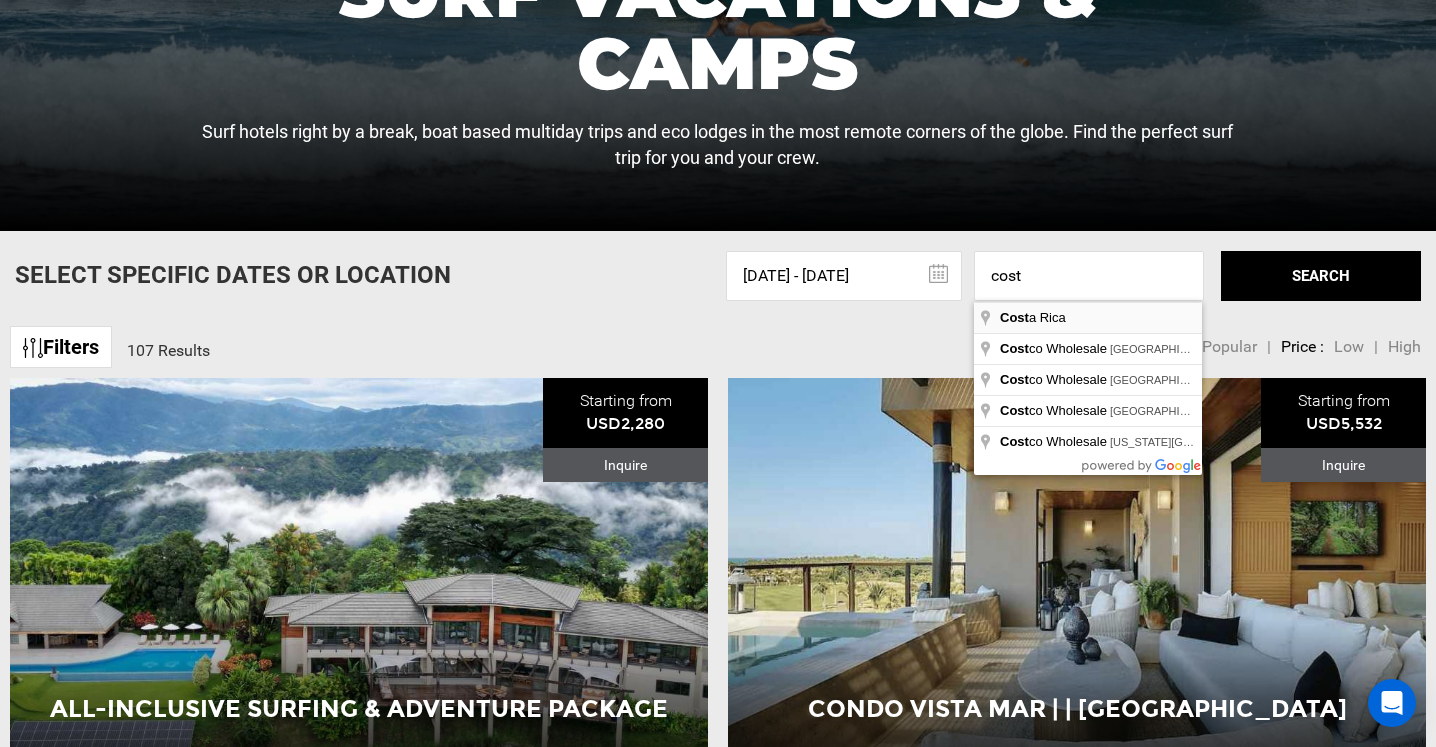 type on "[GEOGRAPHIC_DATA]" 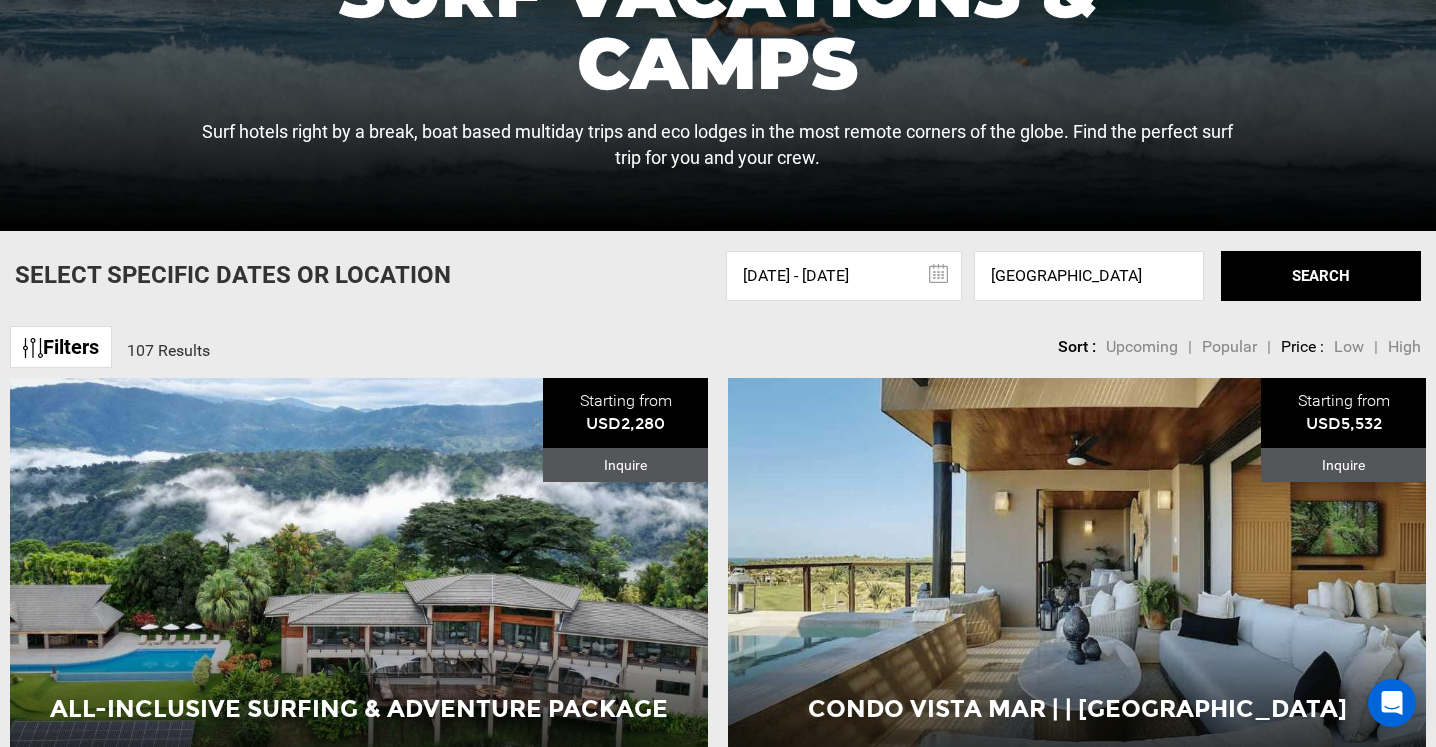click on "SEARCH" 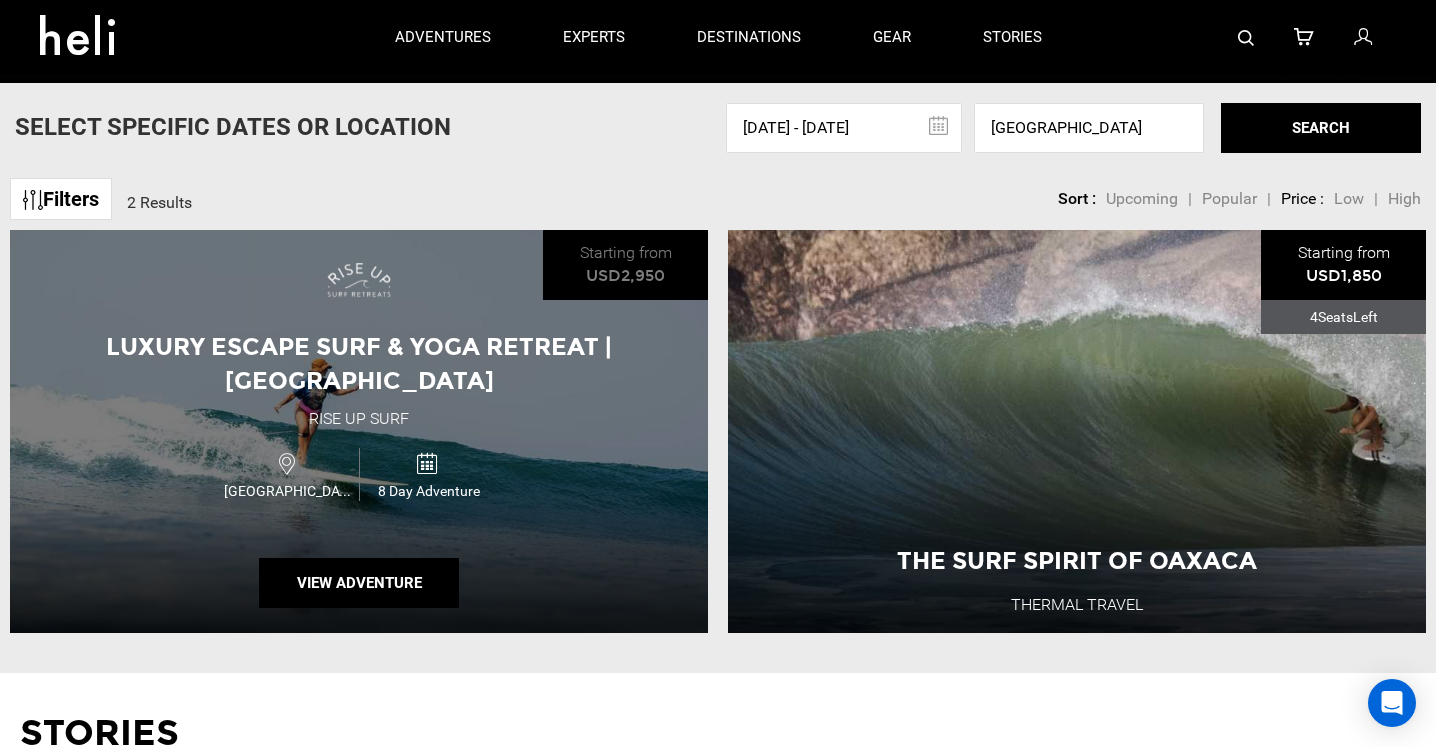 scroll, scrollTop: 500, scrollLeft: 0, axis: vertical 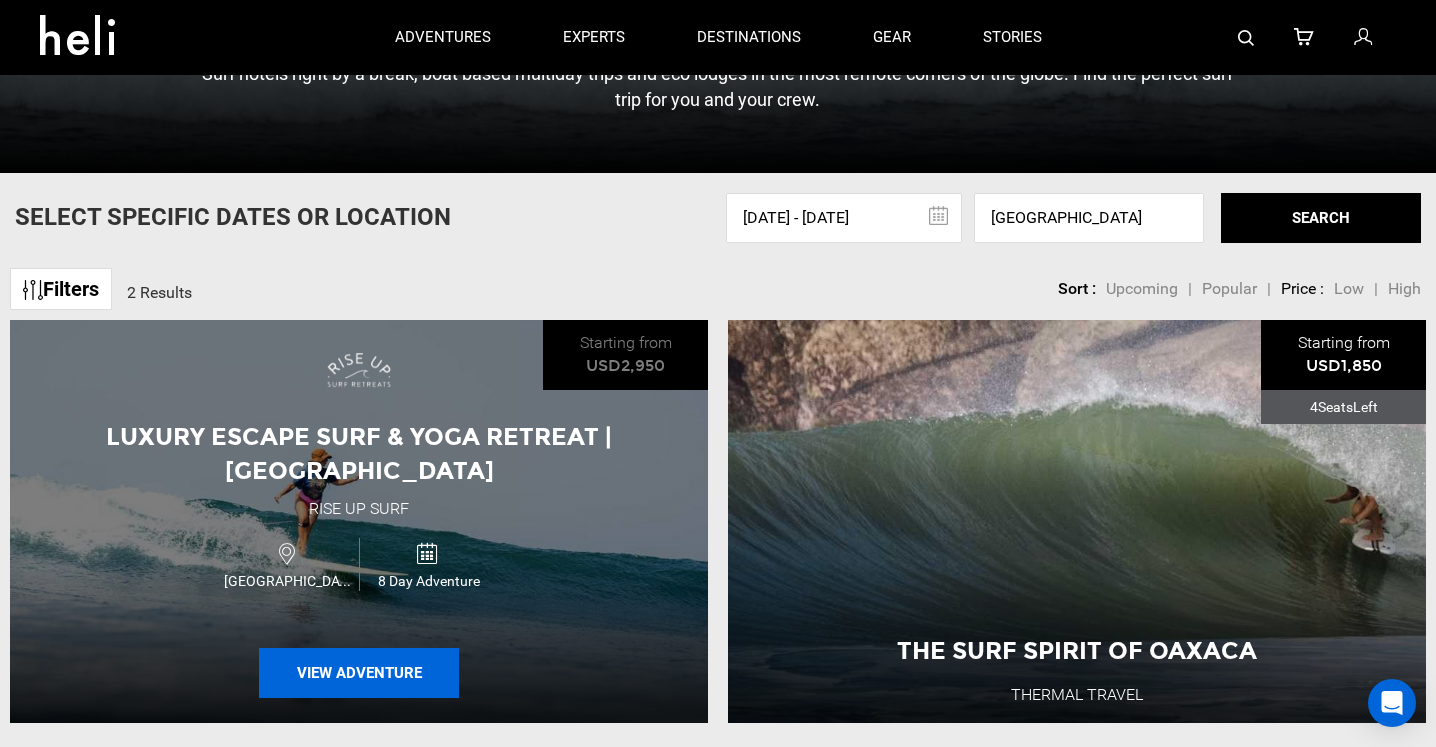 click on "View Adventure" at bounding box center [359, 673] 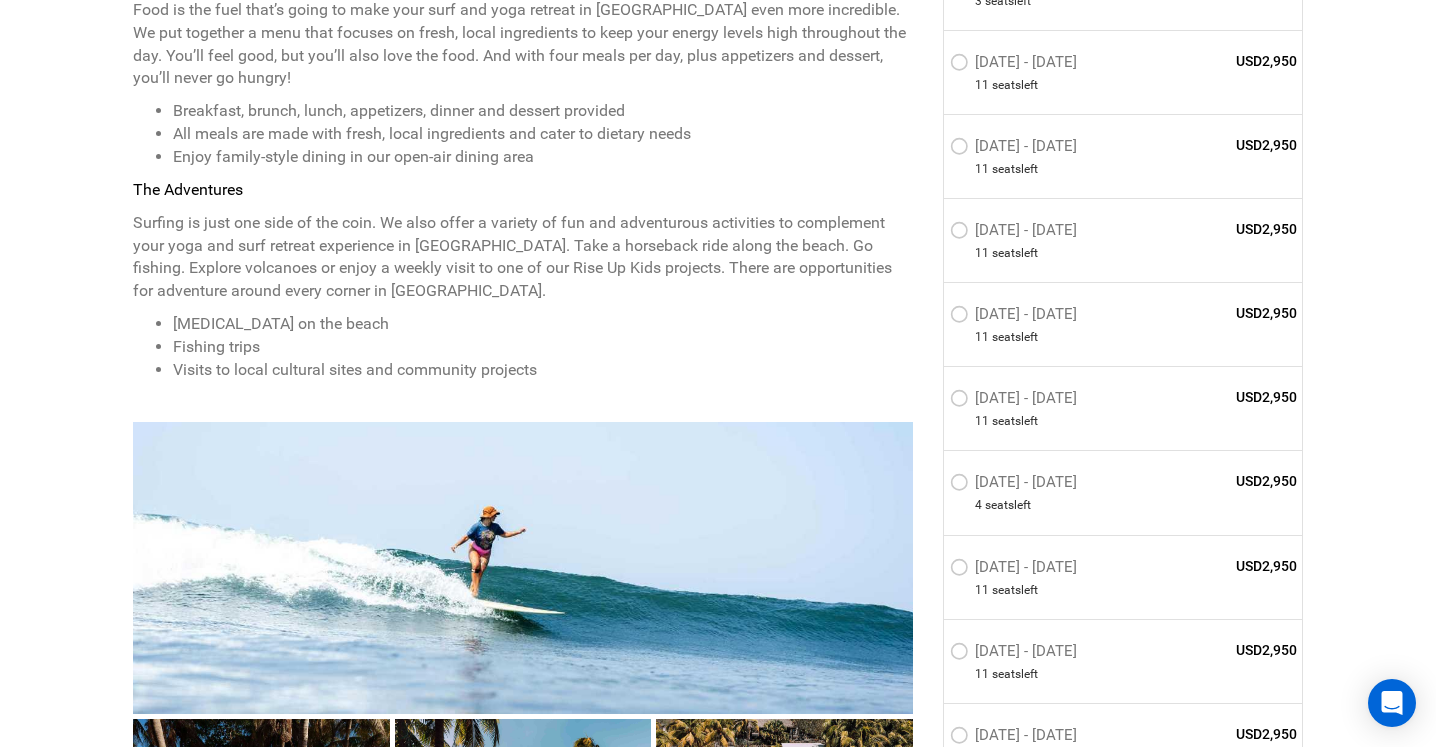 scroll, scrollTop: 2176, scrollLeft: 0, axis: vertical 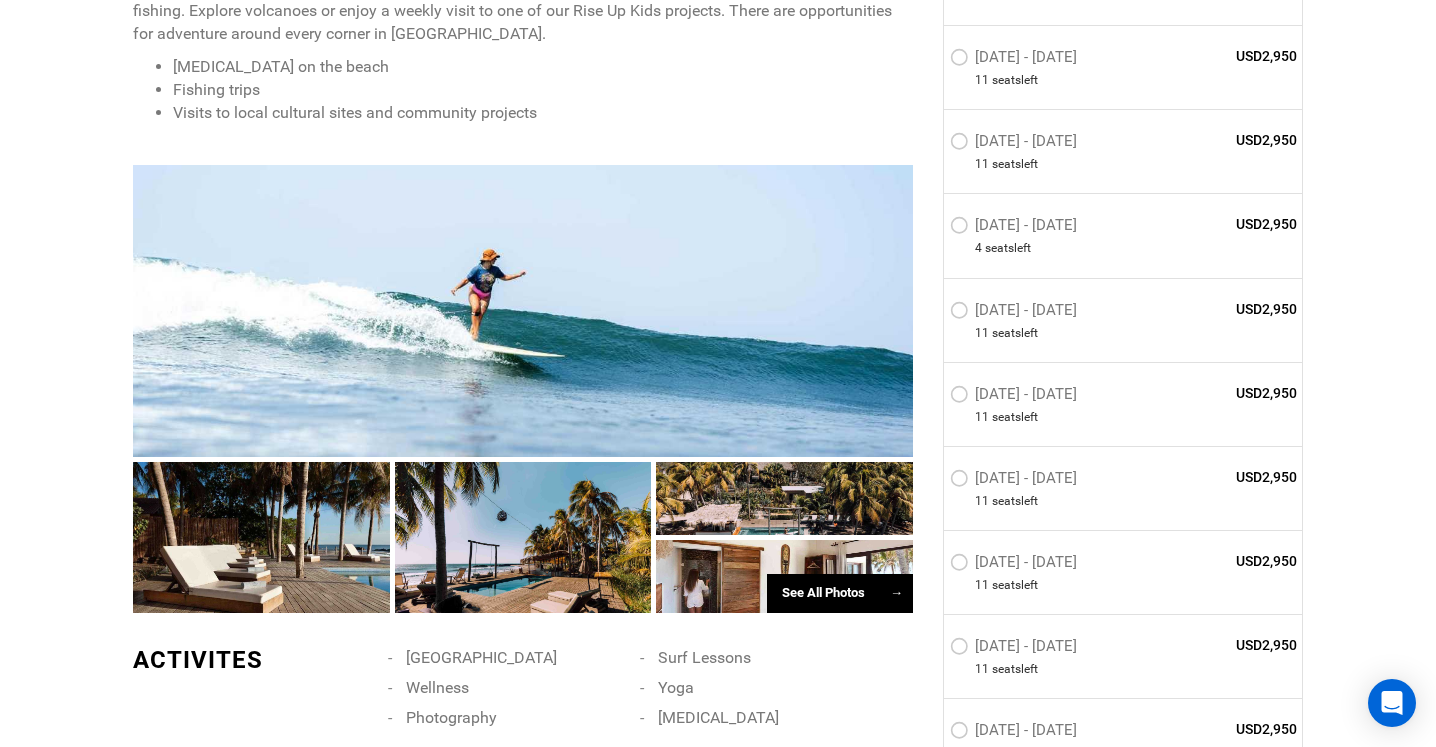 click at bounding box center (523, 311) 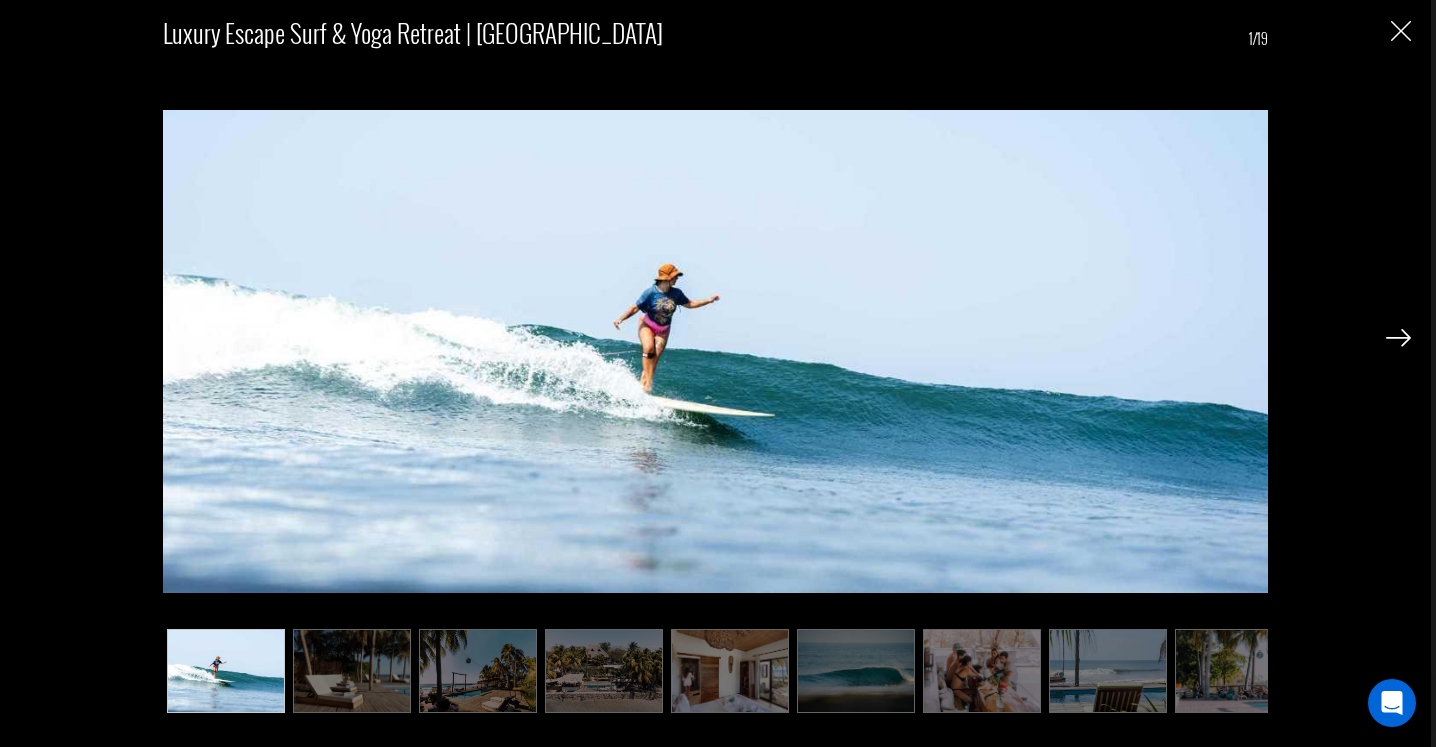 click at bounding box center (1398, 338) 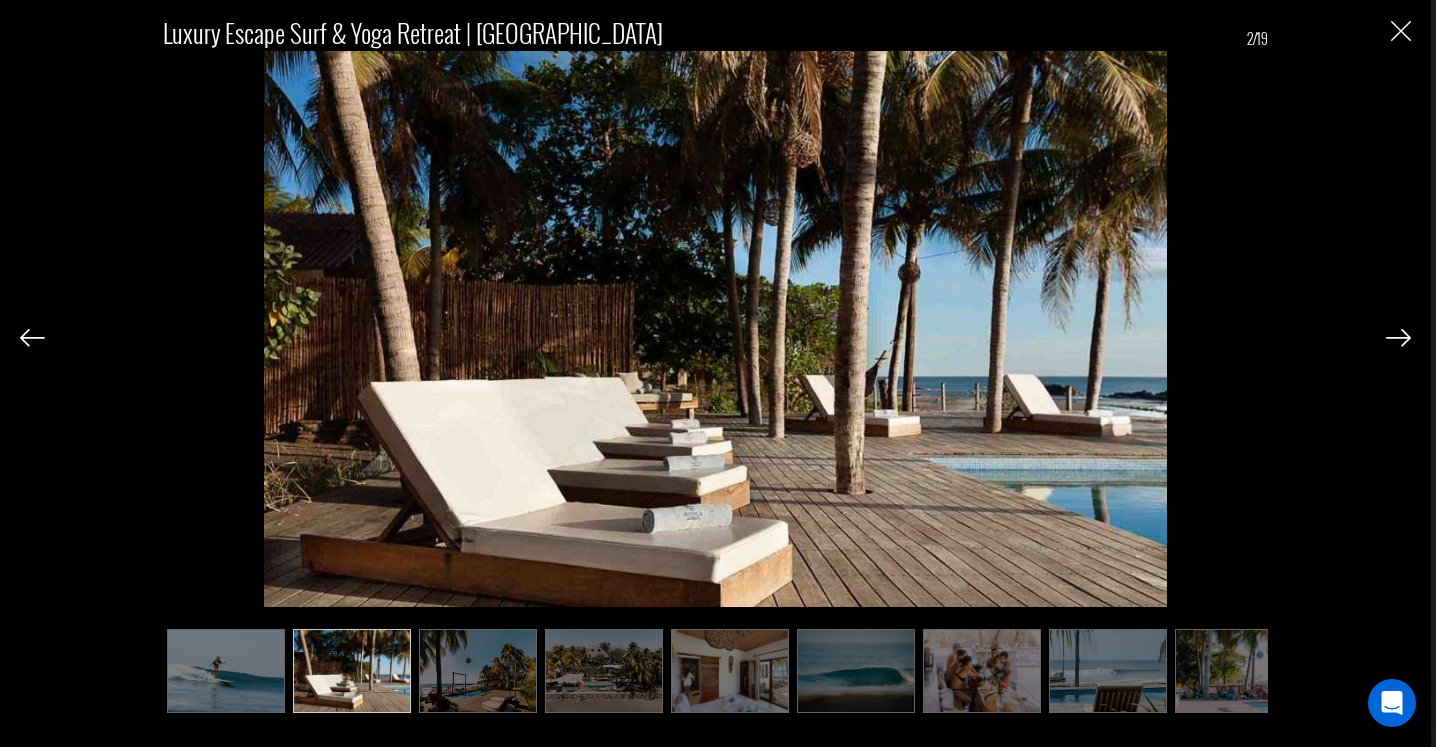 click at bounding box center (1398, 338) 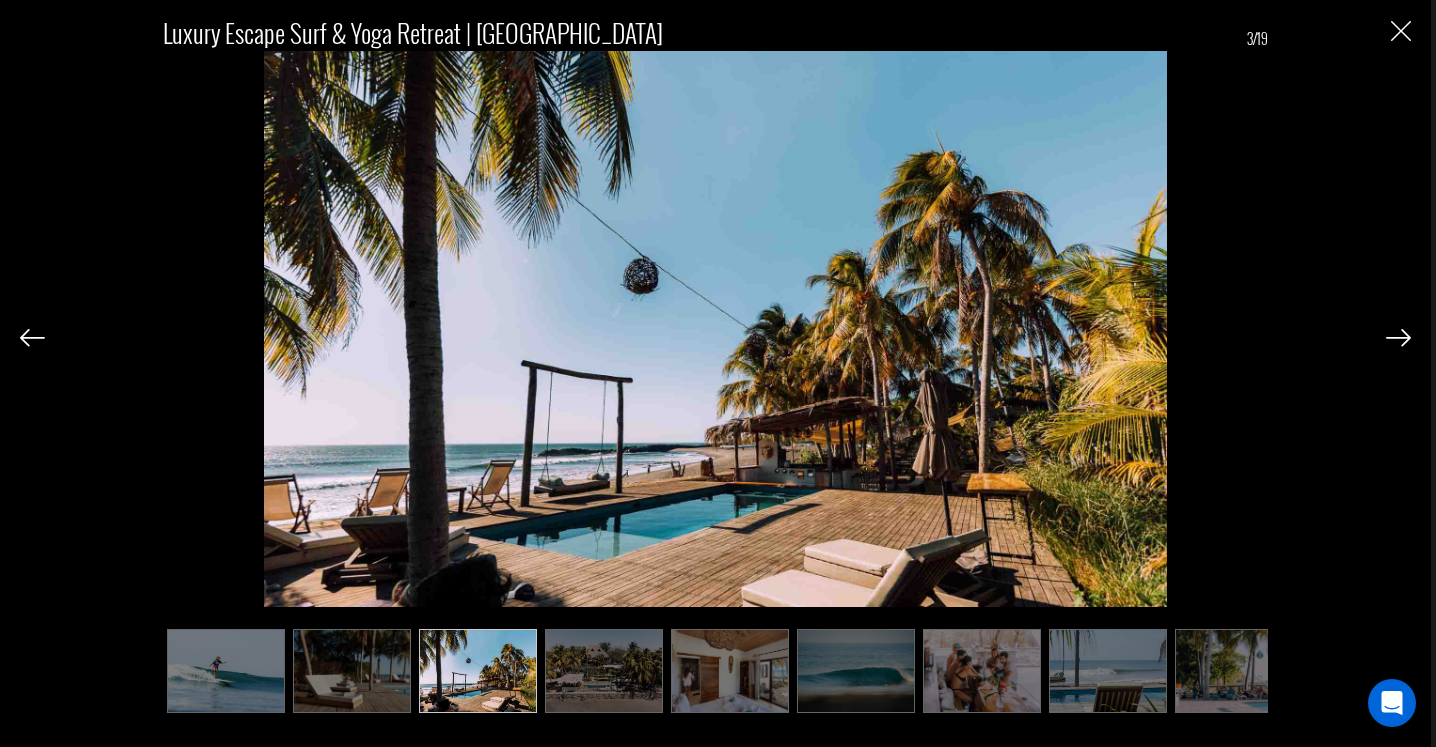 click at bounding box center [1398, 338] 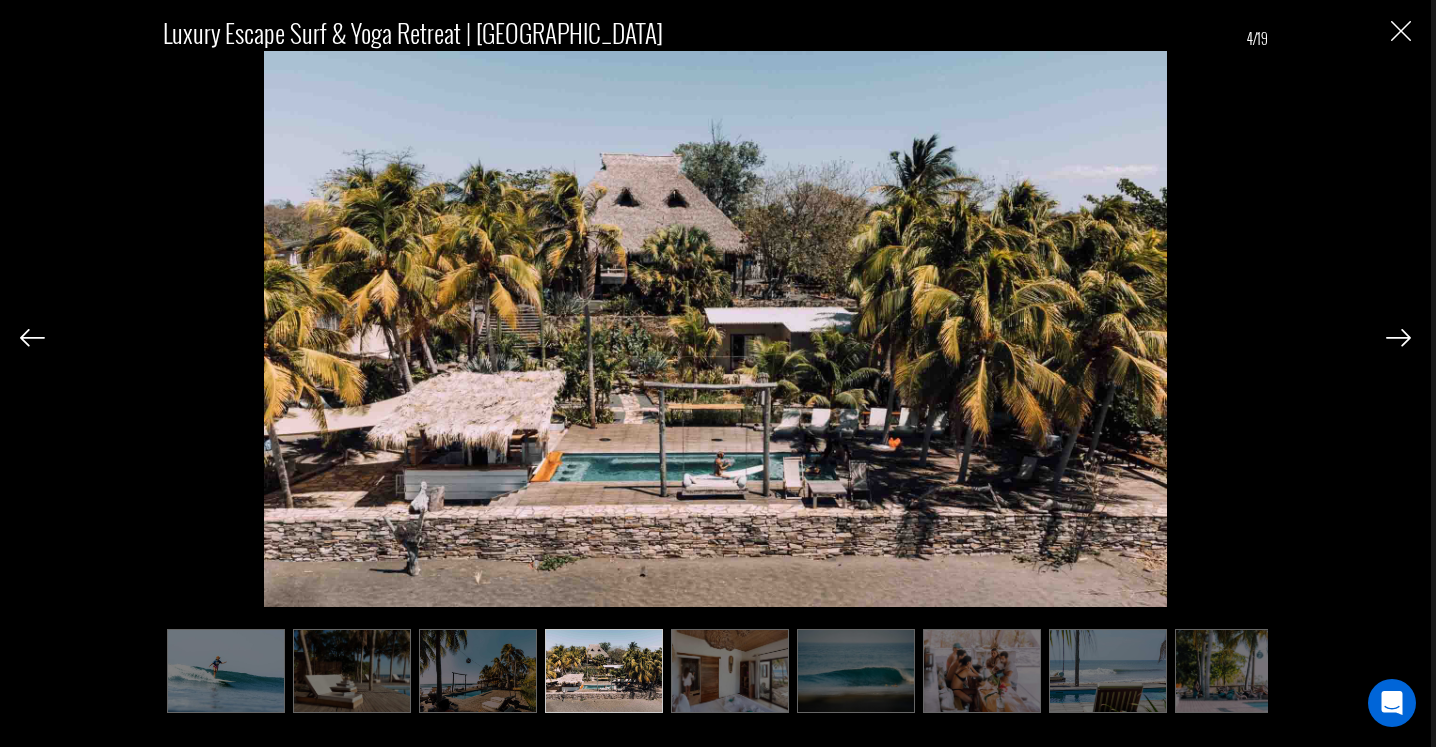 click at bounding box center [1398, 338] 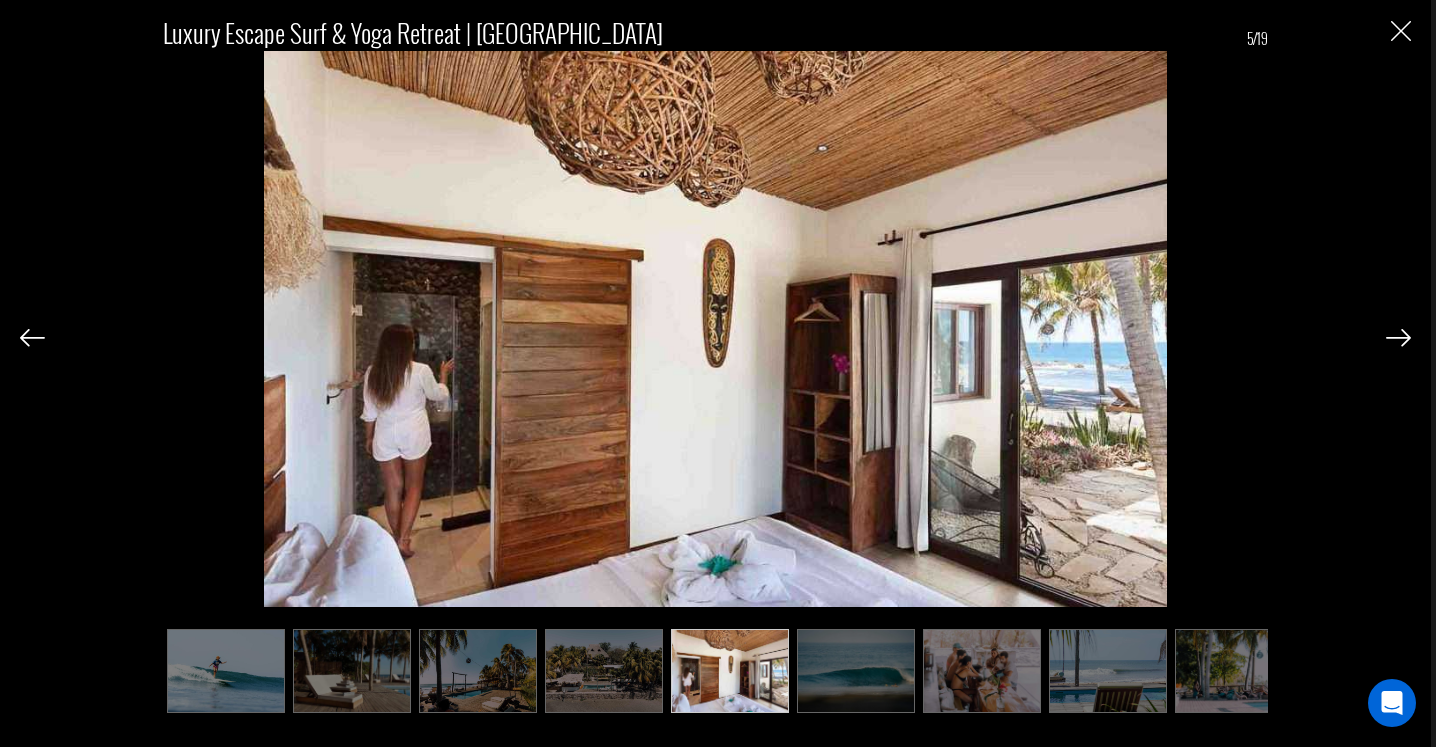 click at bounding box center (1398, 338) 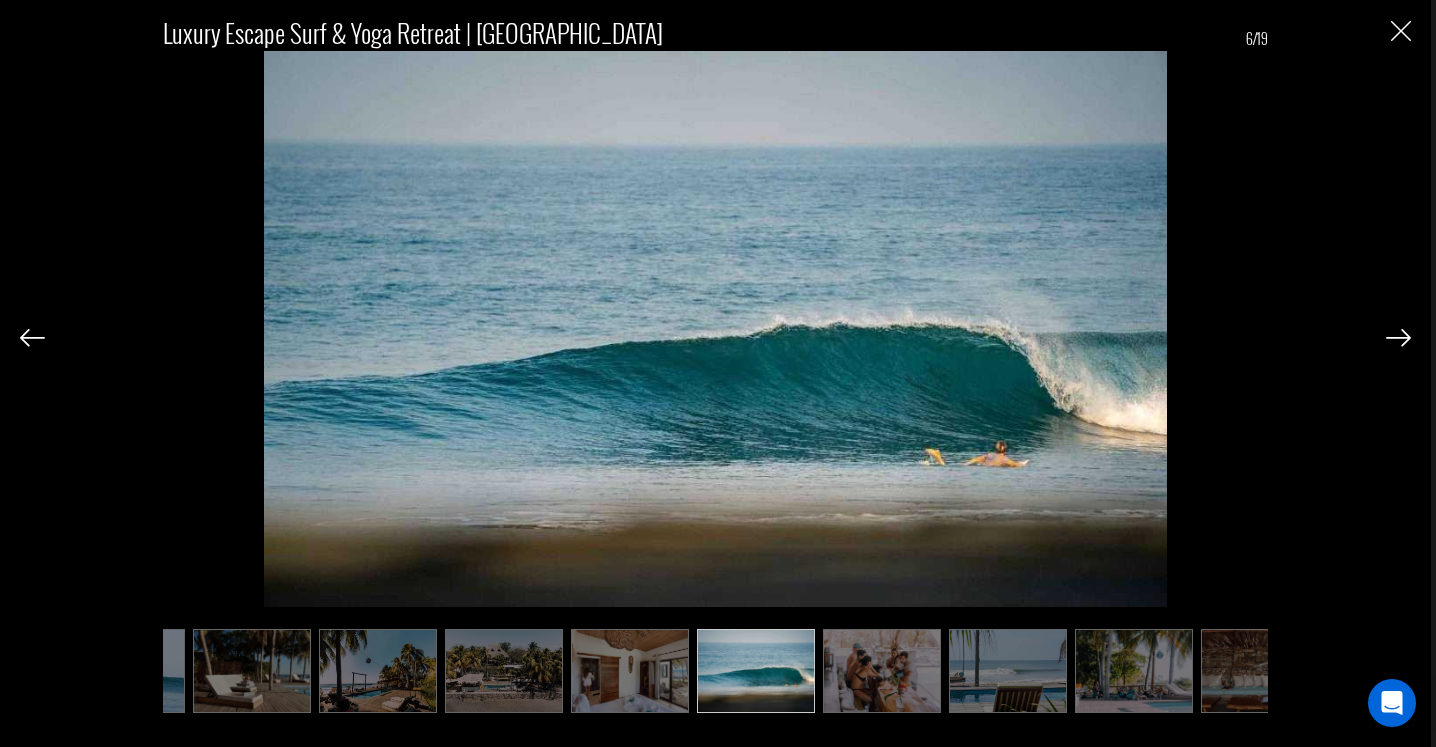 click at bounding box center [1398, 338] 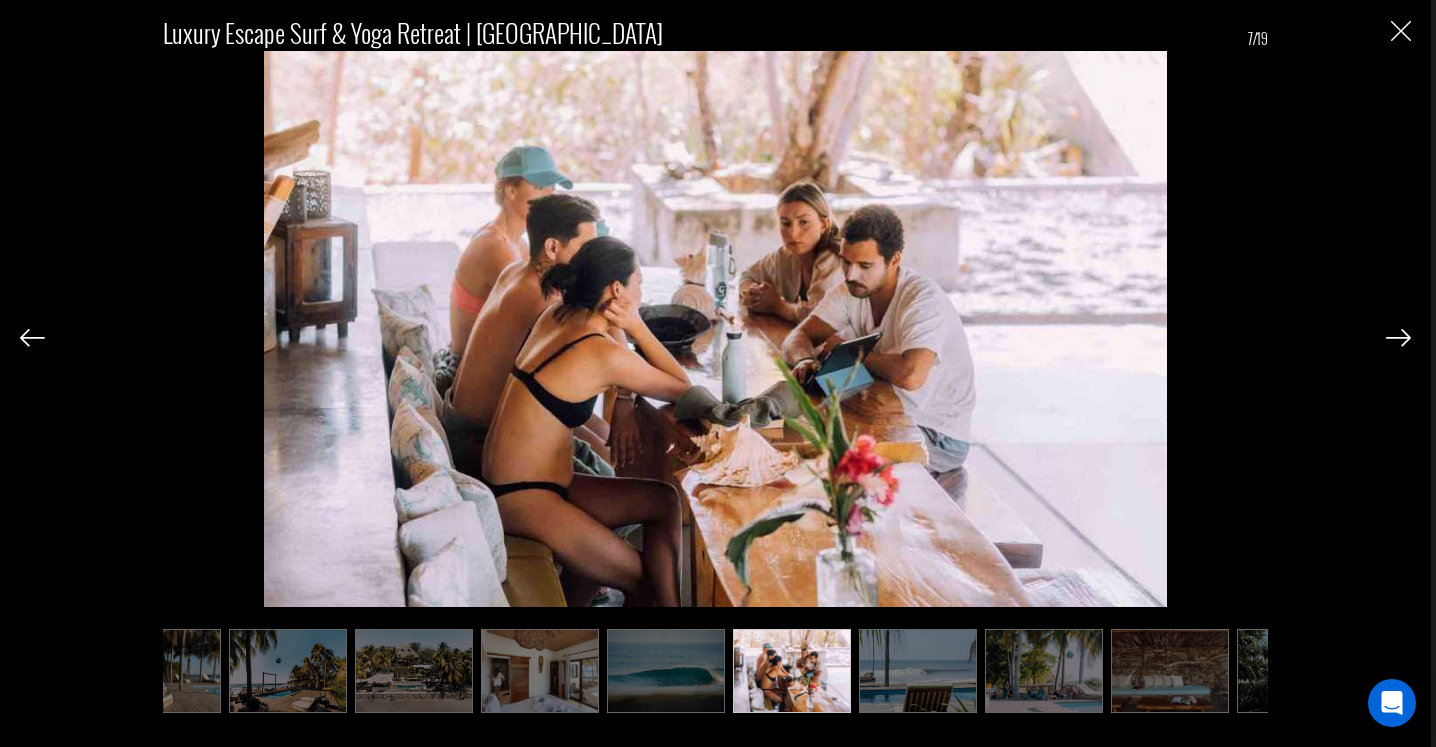 scroll, scrollTop: 0, scrollLeft: 200, axis: horizontal 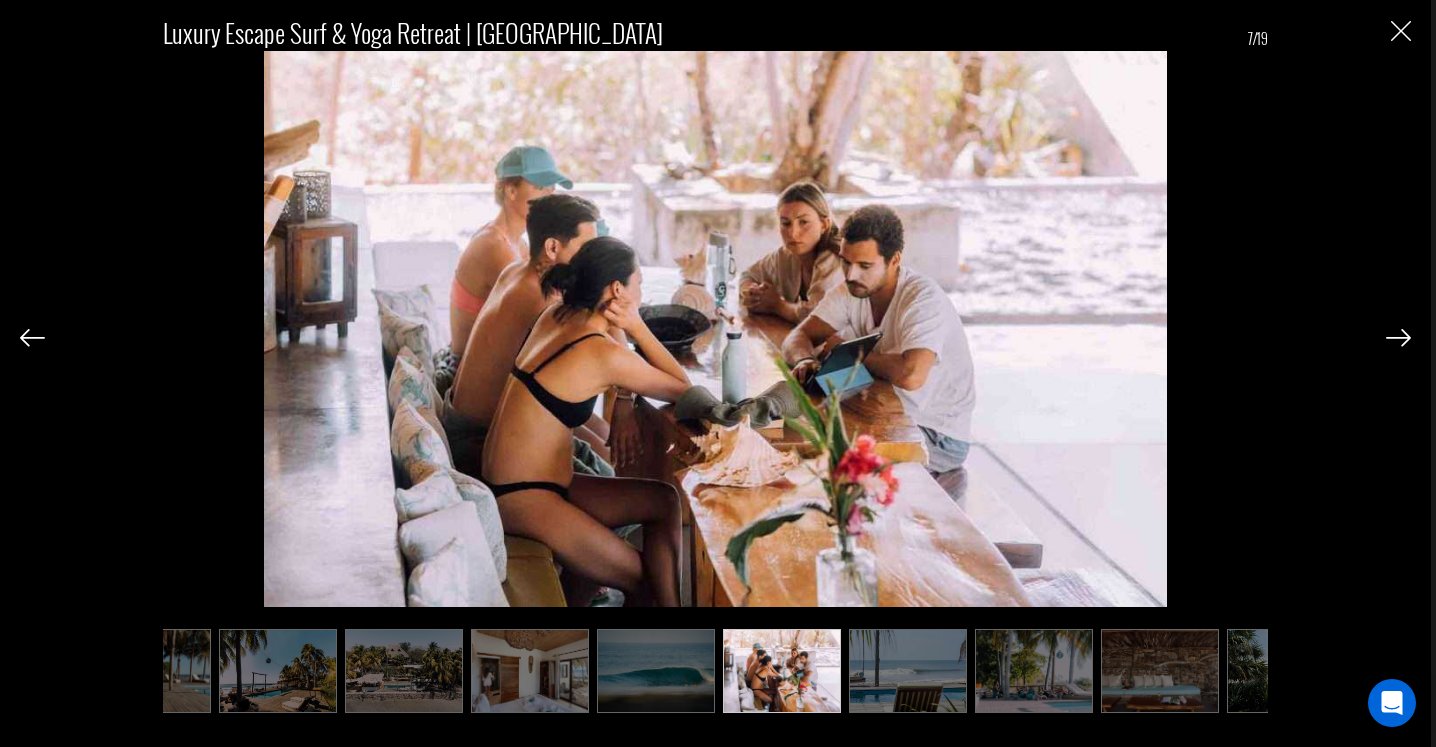 click at bounding box center (1398, 338) 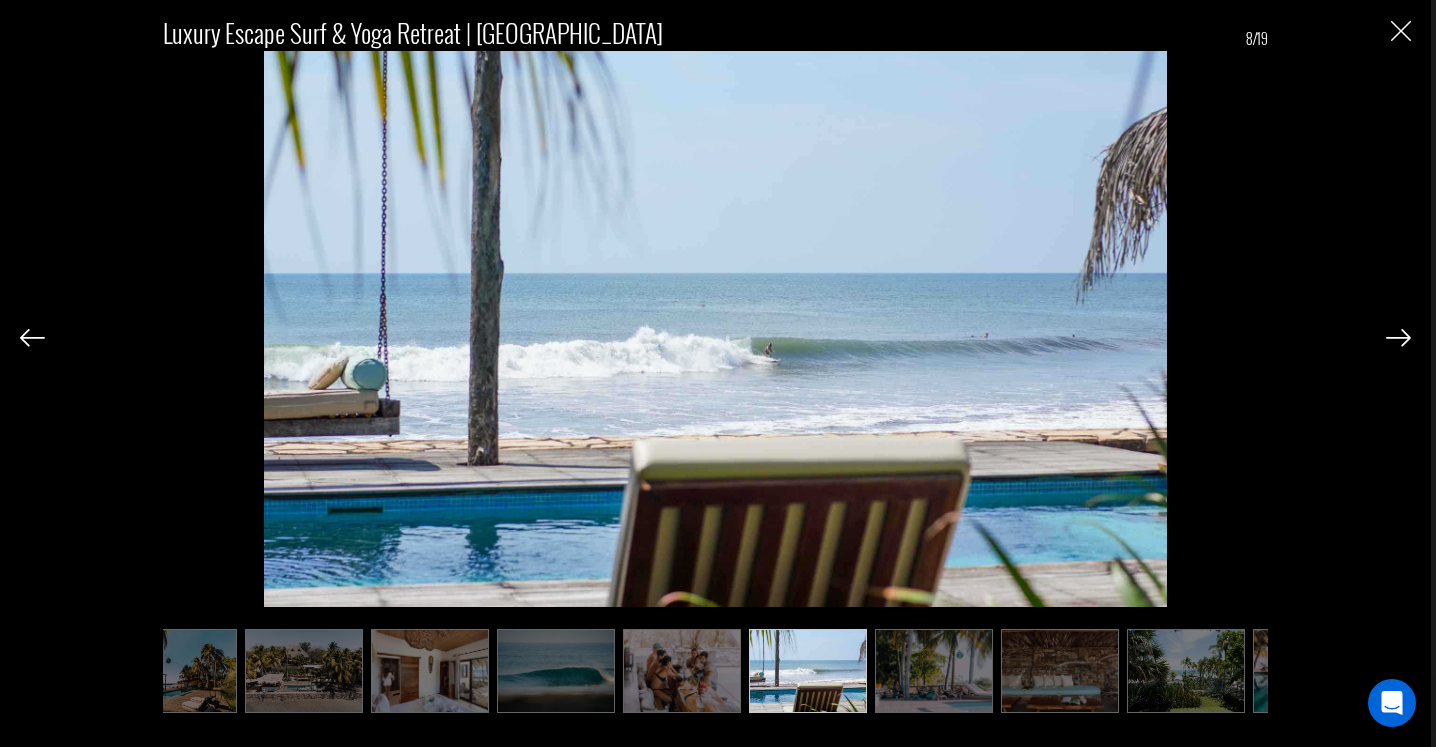 click at bounding box center (1398, 338) 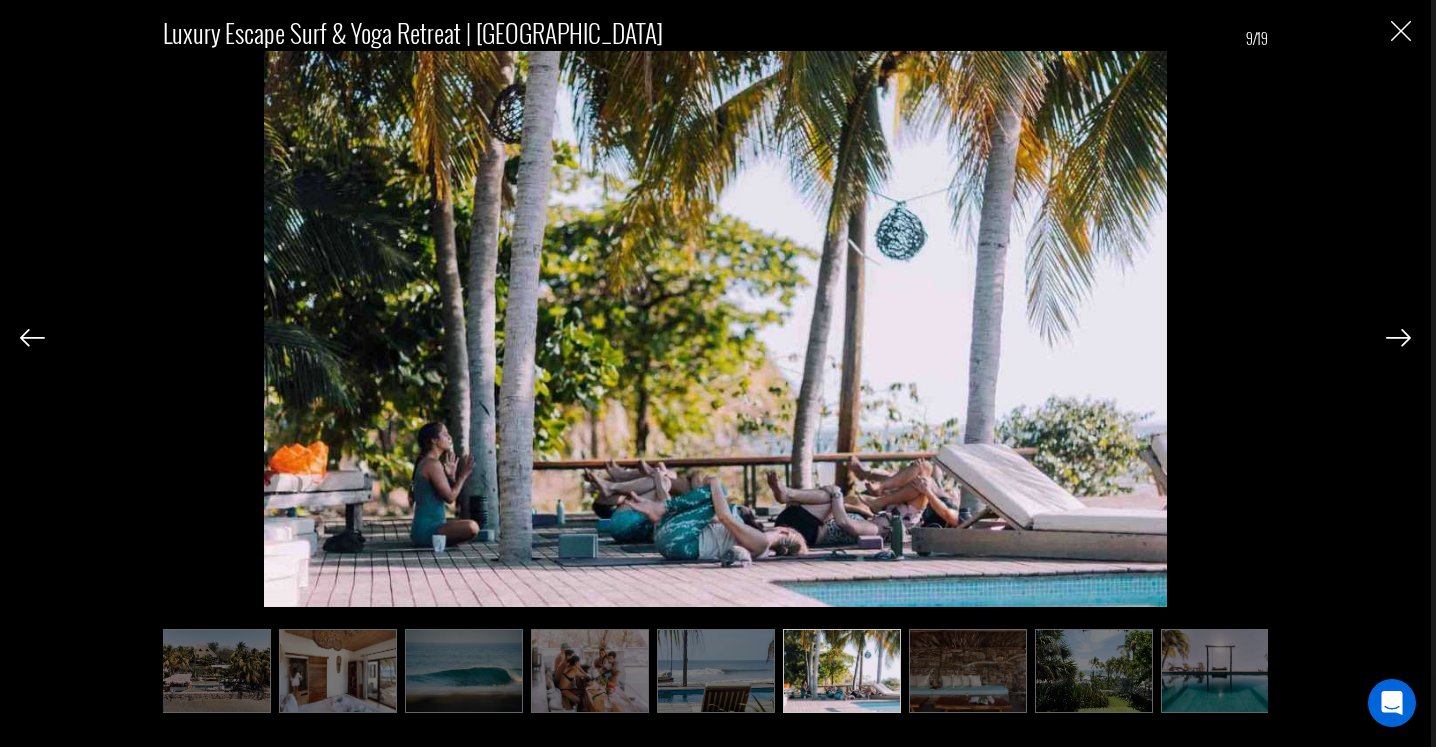 scroll, scrollTop: 0, scrollLeft: 400, axis: horizontal 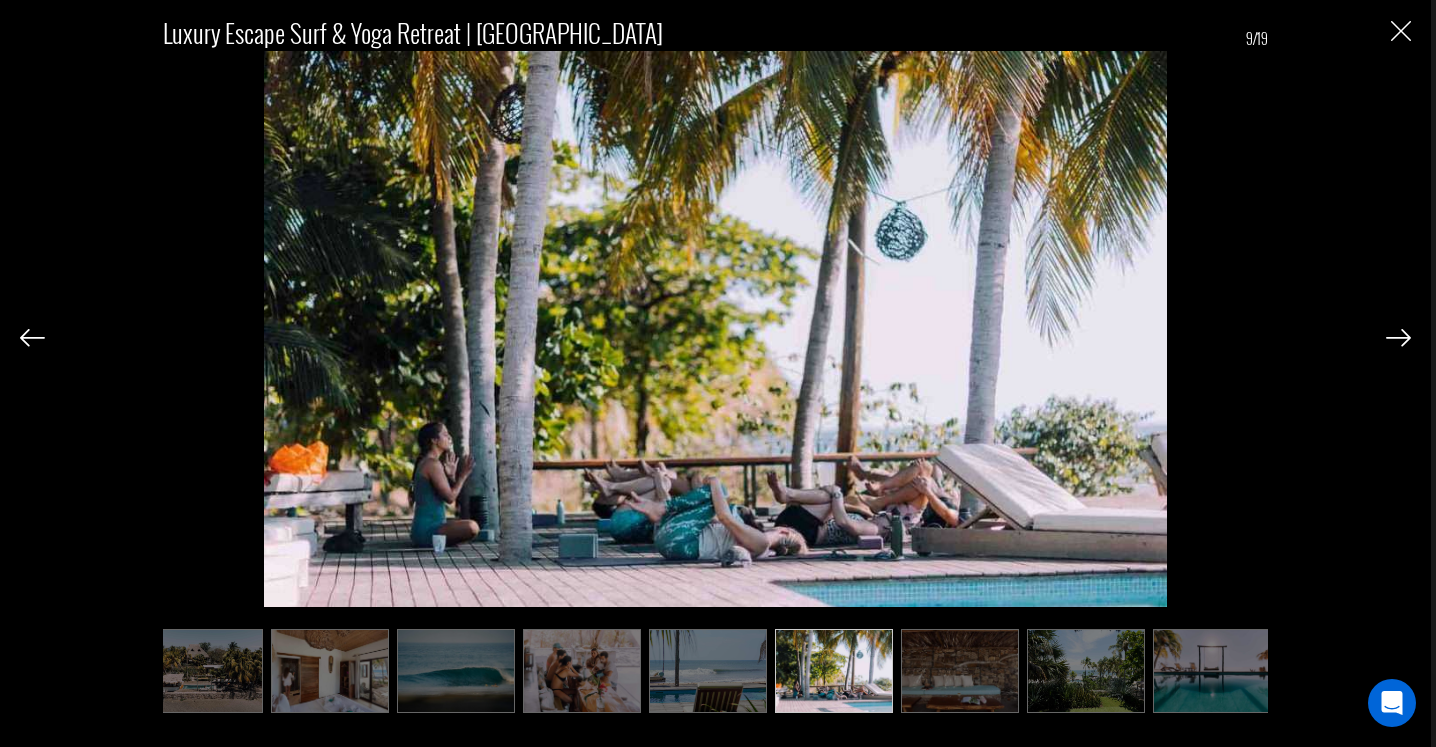 click at bounding box center [1398, 338] 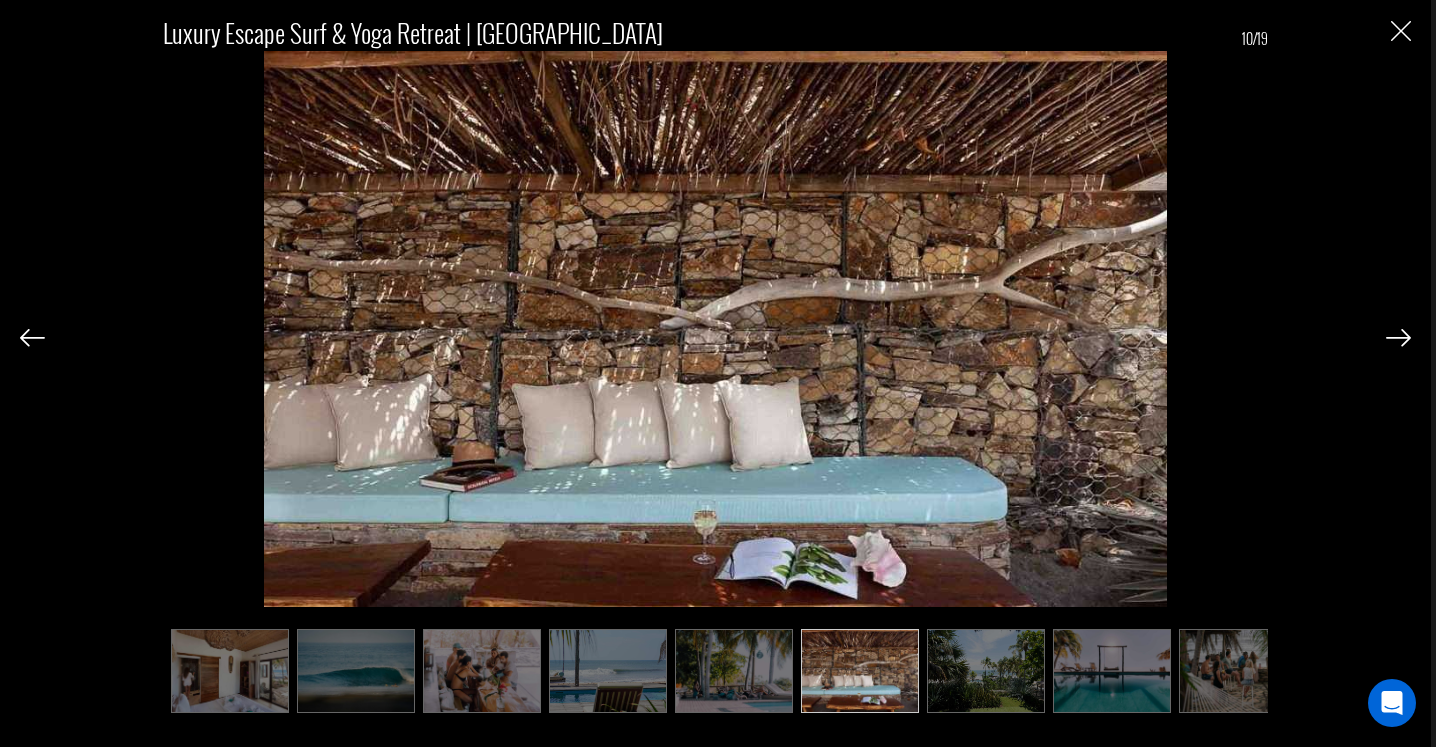 click at bounding box center [1398, 338] 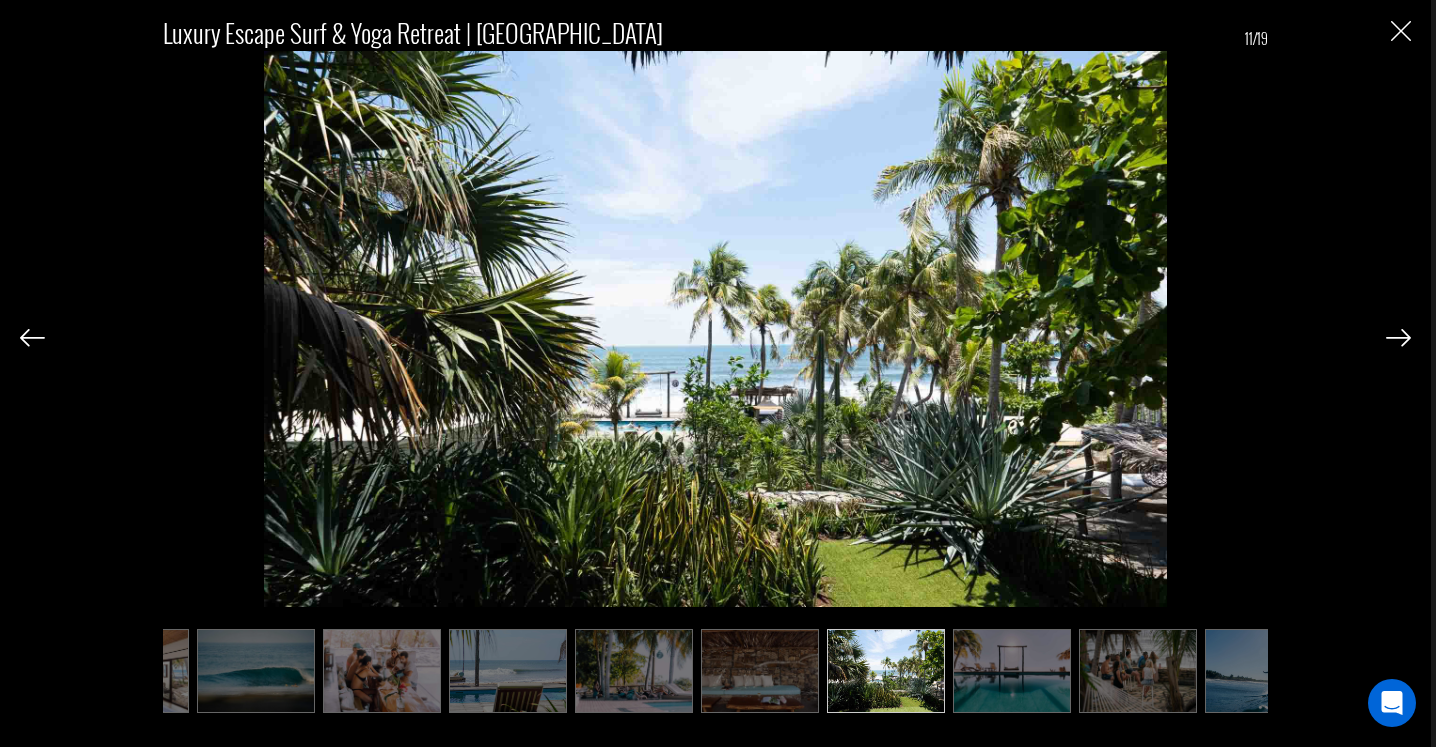 click at bounding box center [1398, 338] 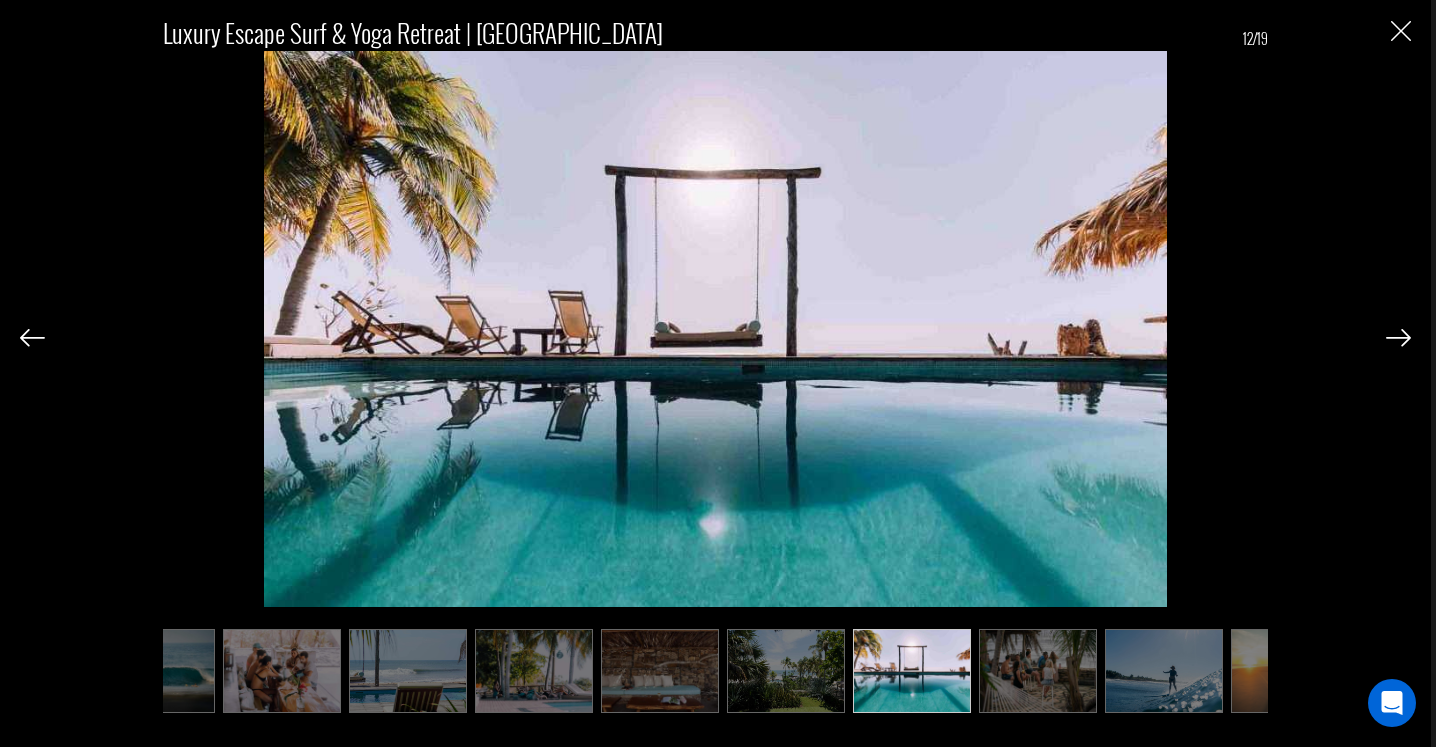 click at bounding box center (1398, 338) 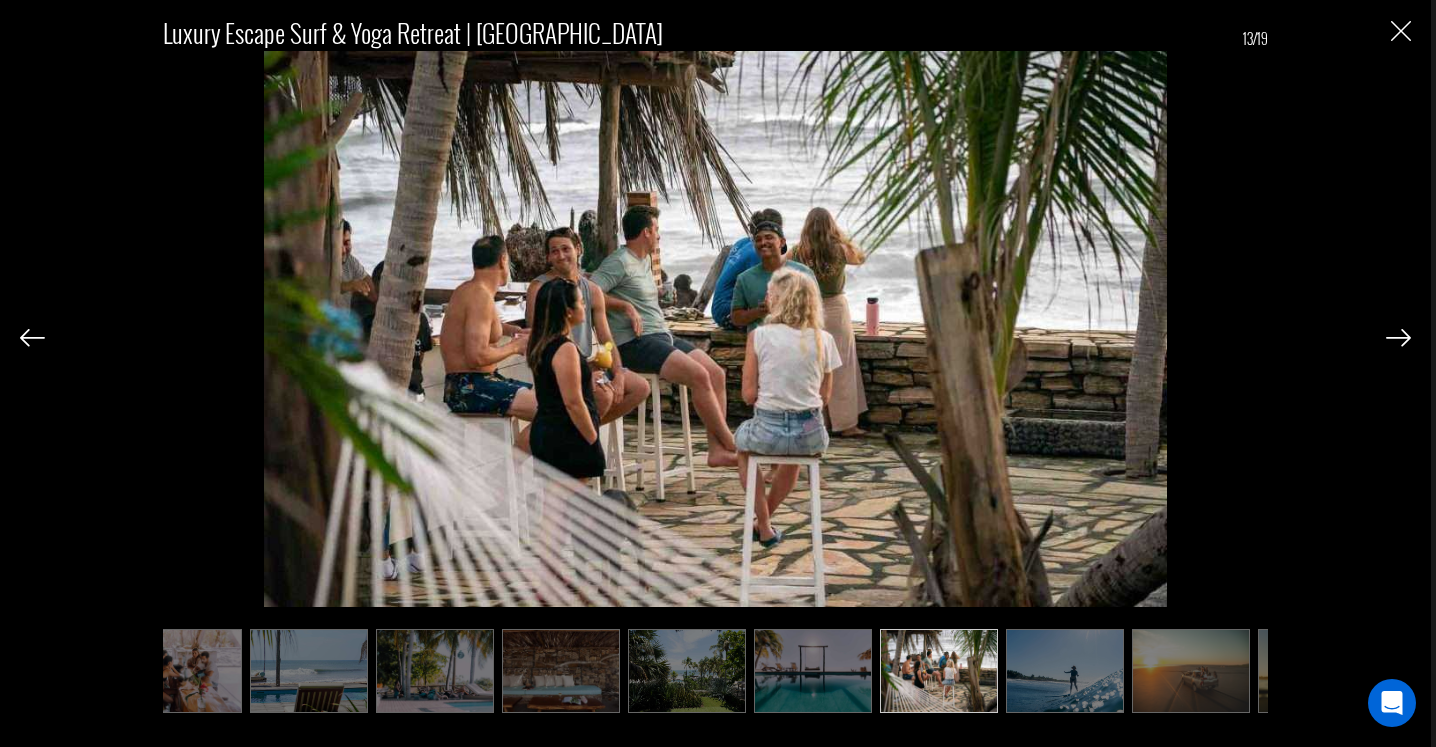 scroll, scrollTop: 0, scrollLeft: 800, axis: horizontal 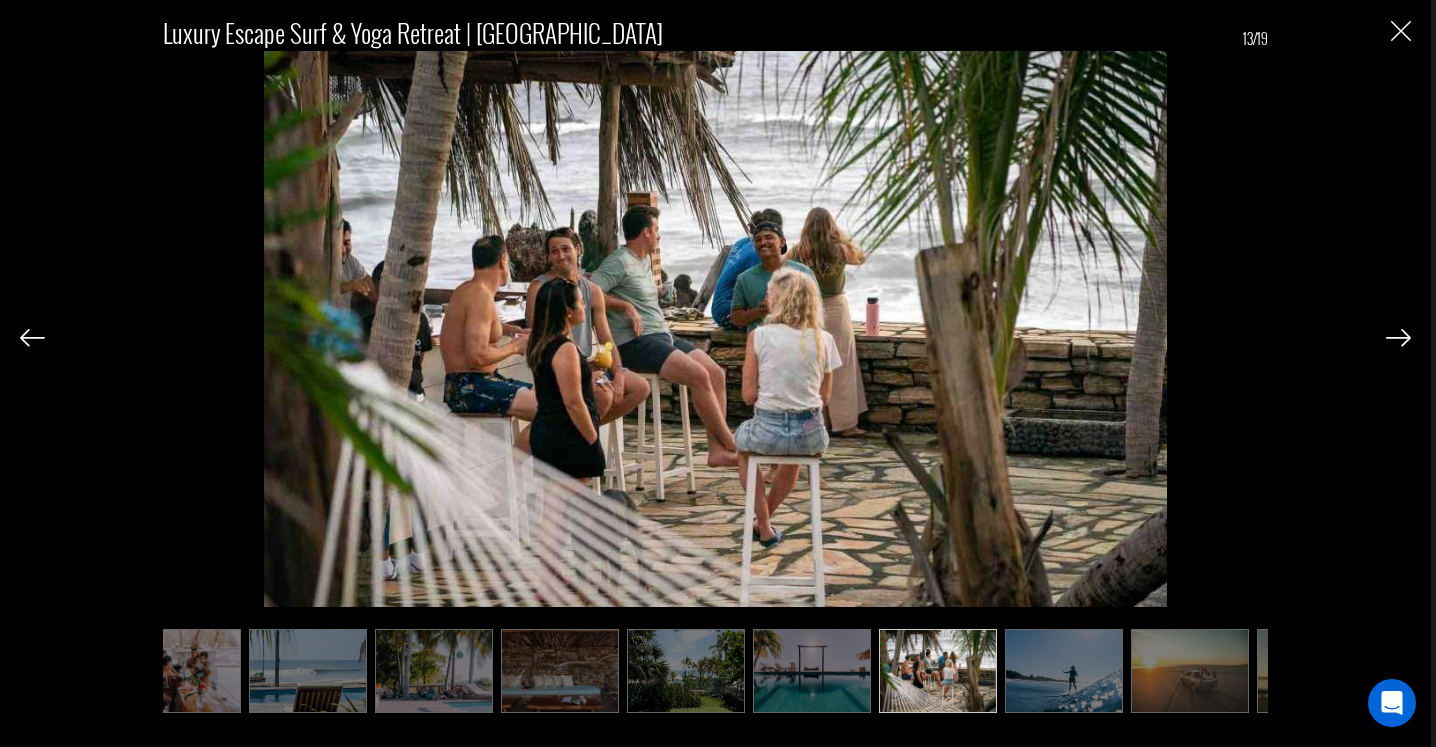 click at bounding box center [1398, 338] 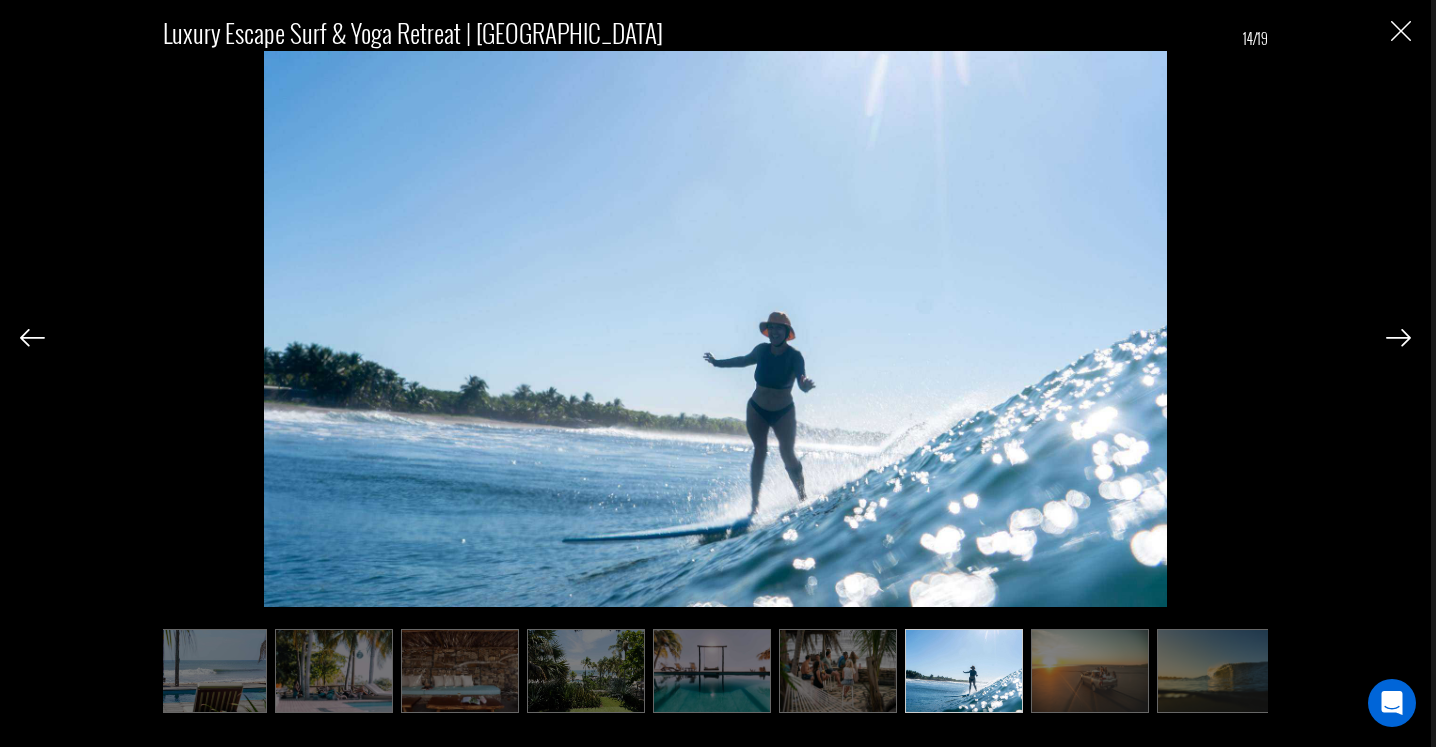 click at bounding box center (1398, 338) 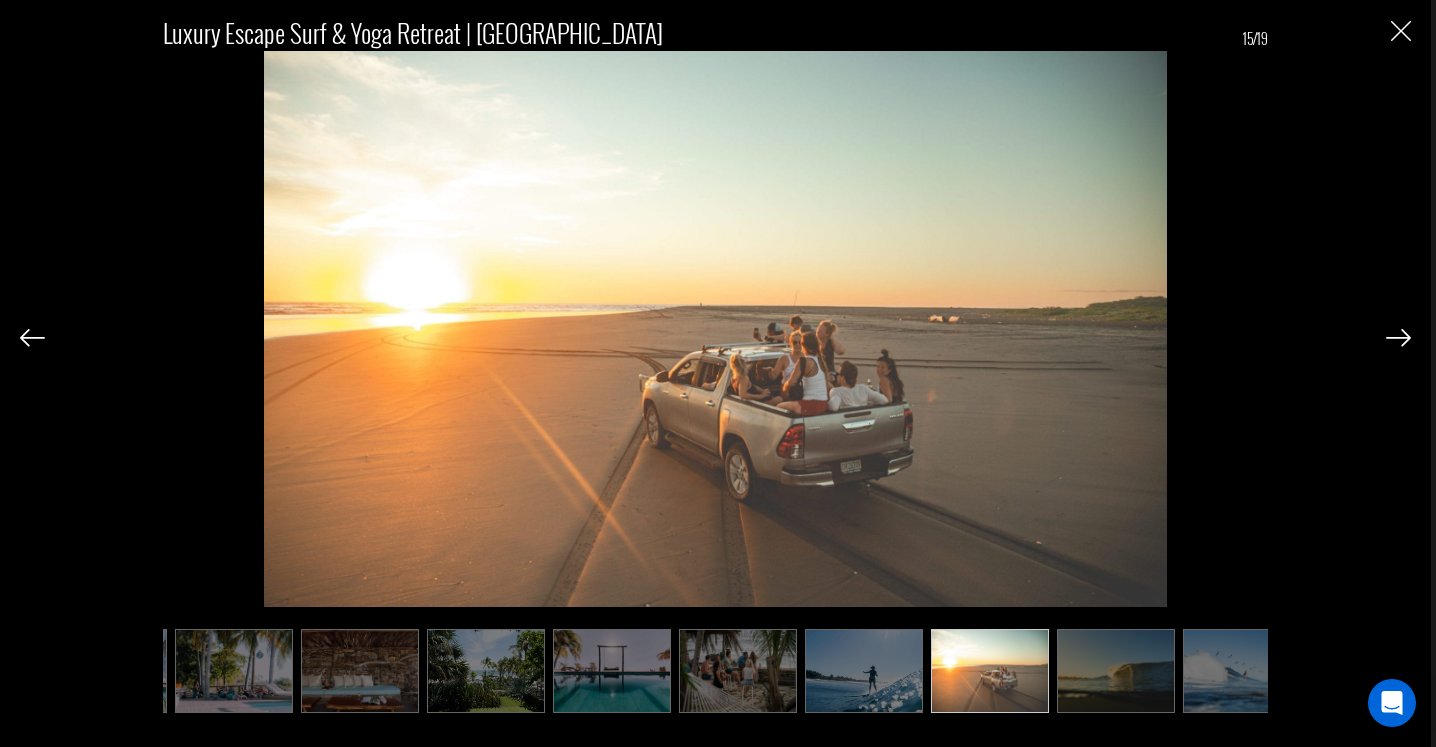 click at bounding box center [1398, 338] 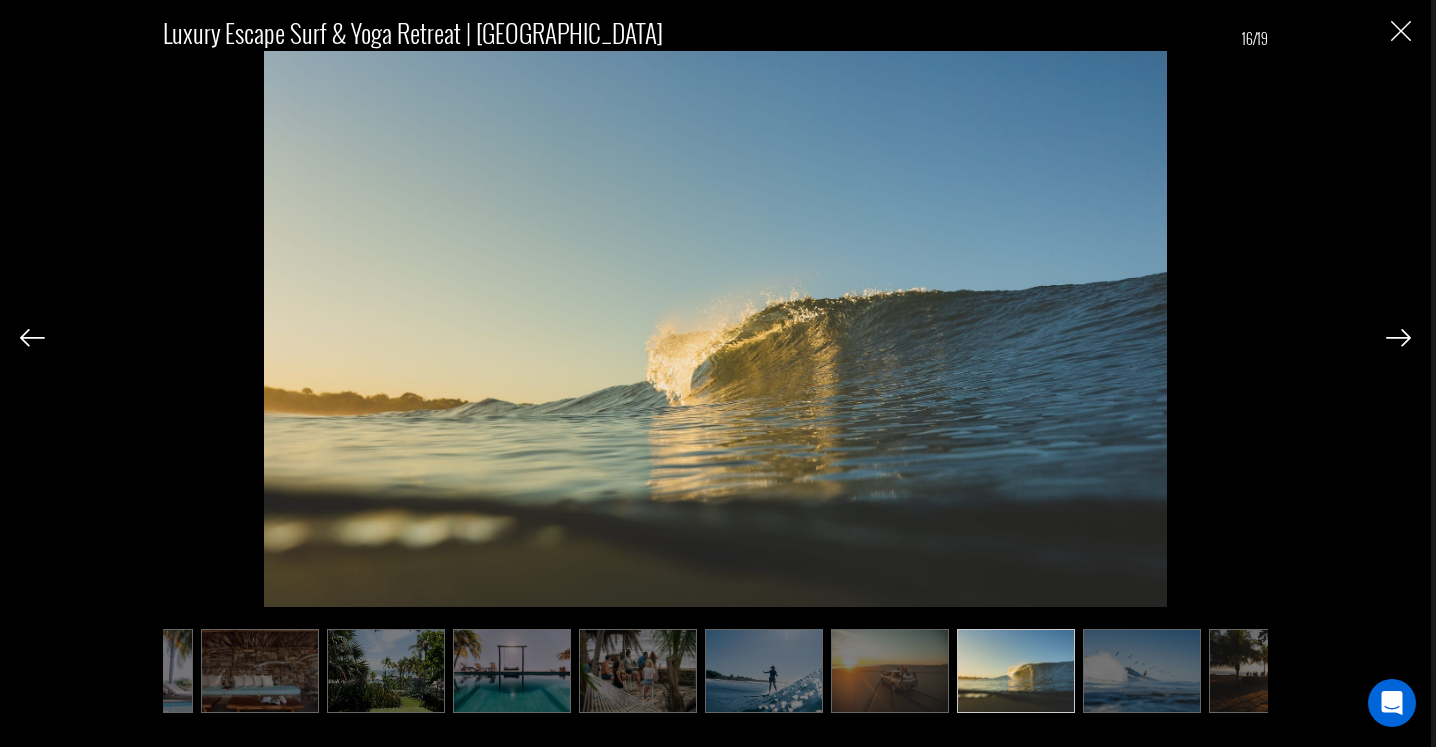 click at bounding box center [1398, 338] 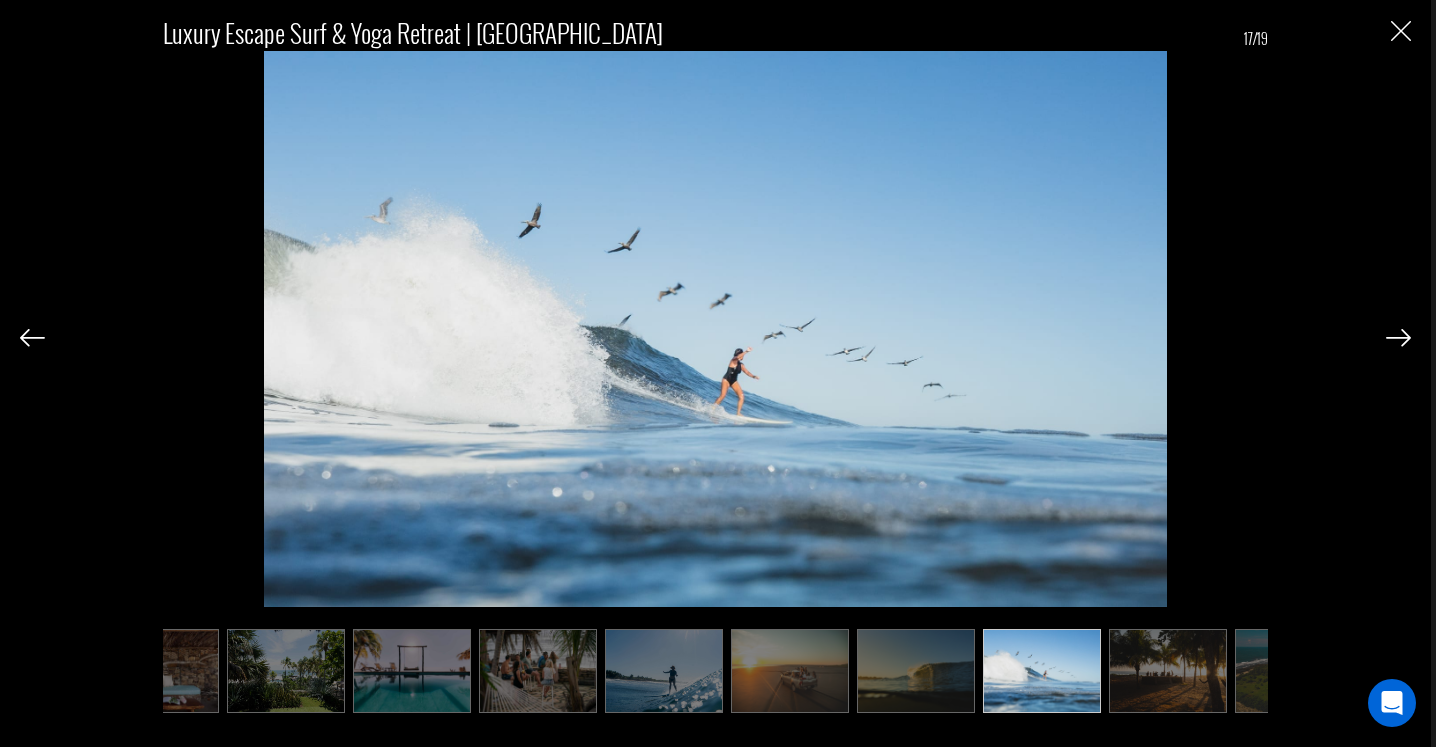 click at bounding box center [1398, 338] 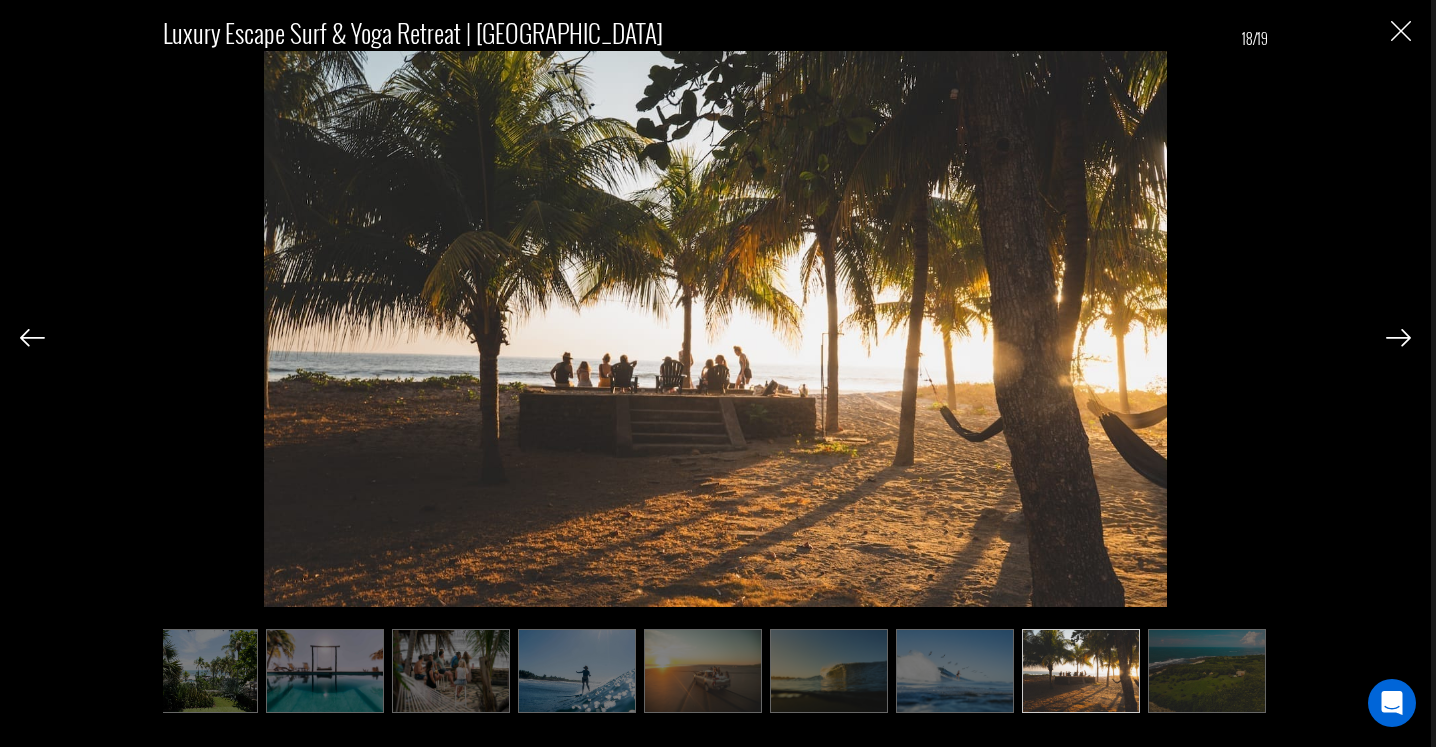 scroll, scrollTop: 0, scrollLeft: 1289, axis: horizontal 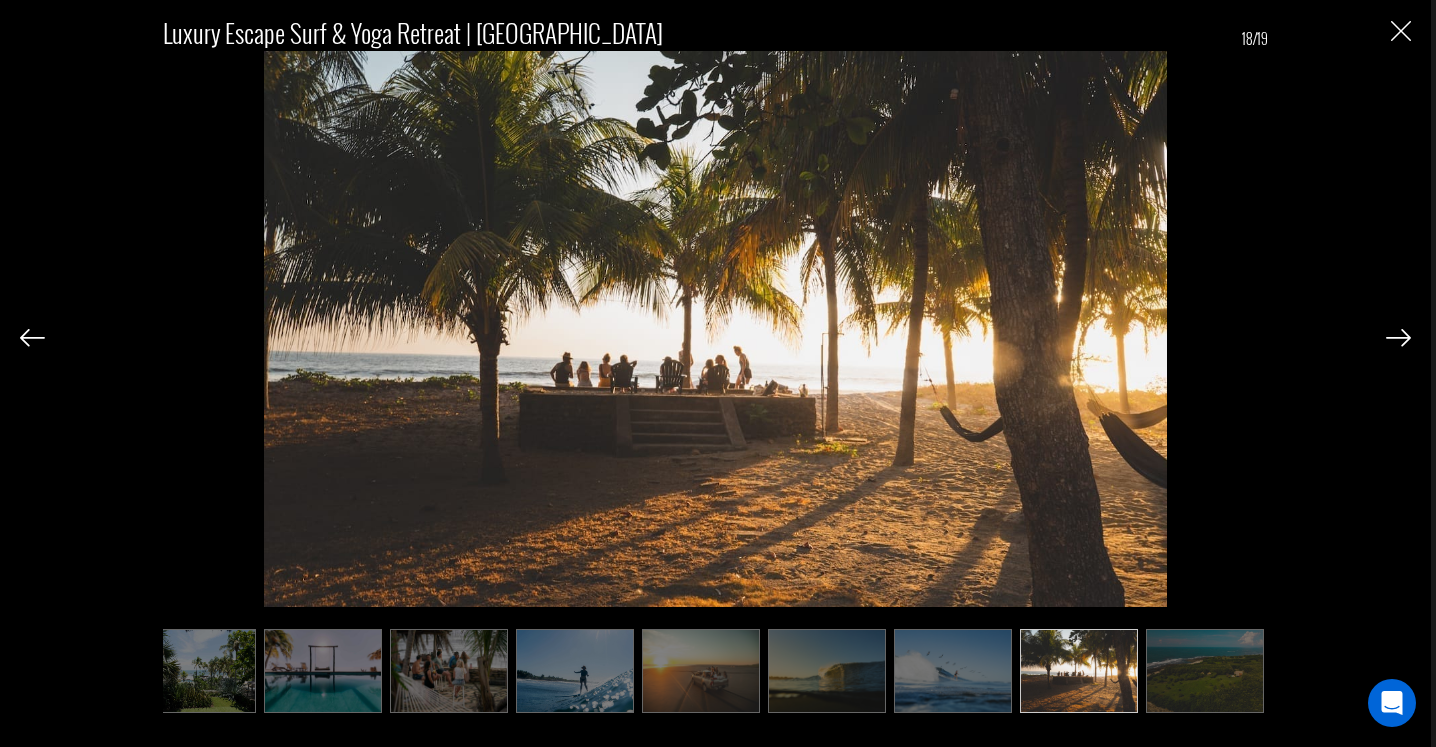 click at bounding box center (1398, 338) 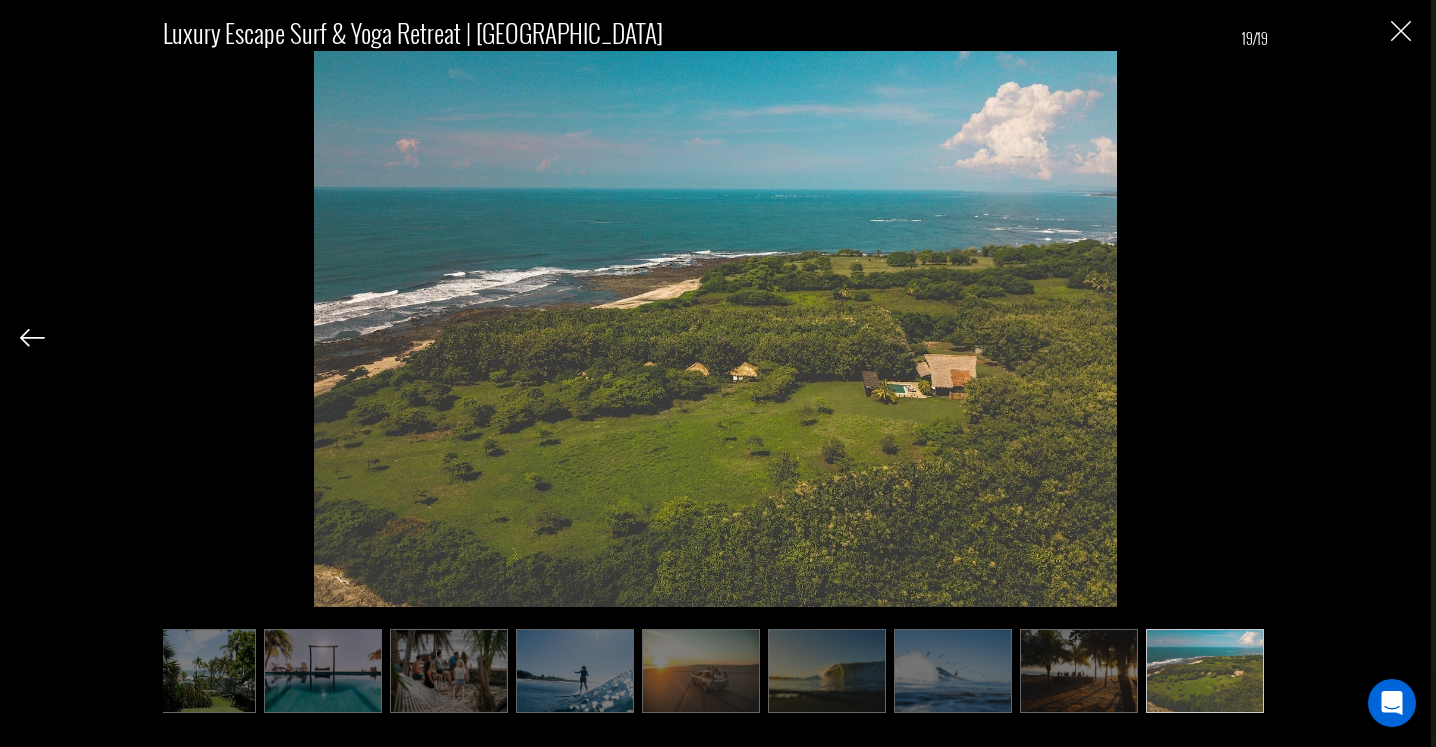 click on "Luxury Escape Surf & Yoga Retreat | [GEOGRAPHIC_DATA]
19/19" at bounding box center (715, 355) 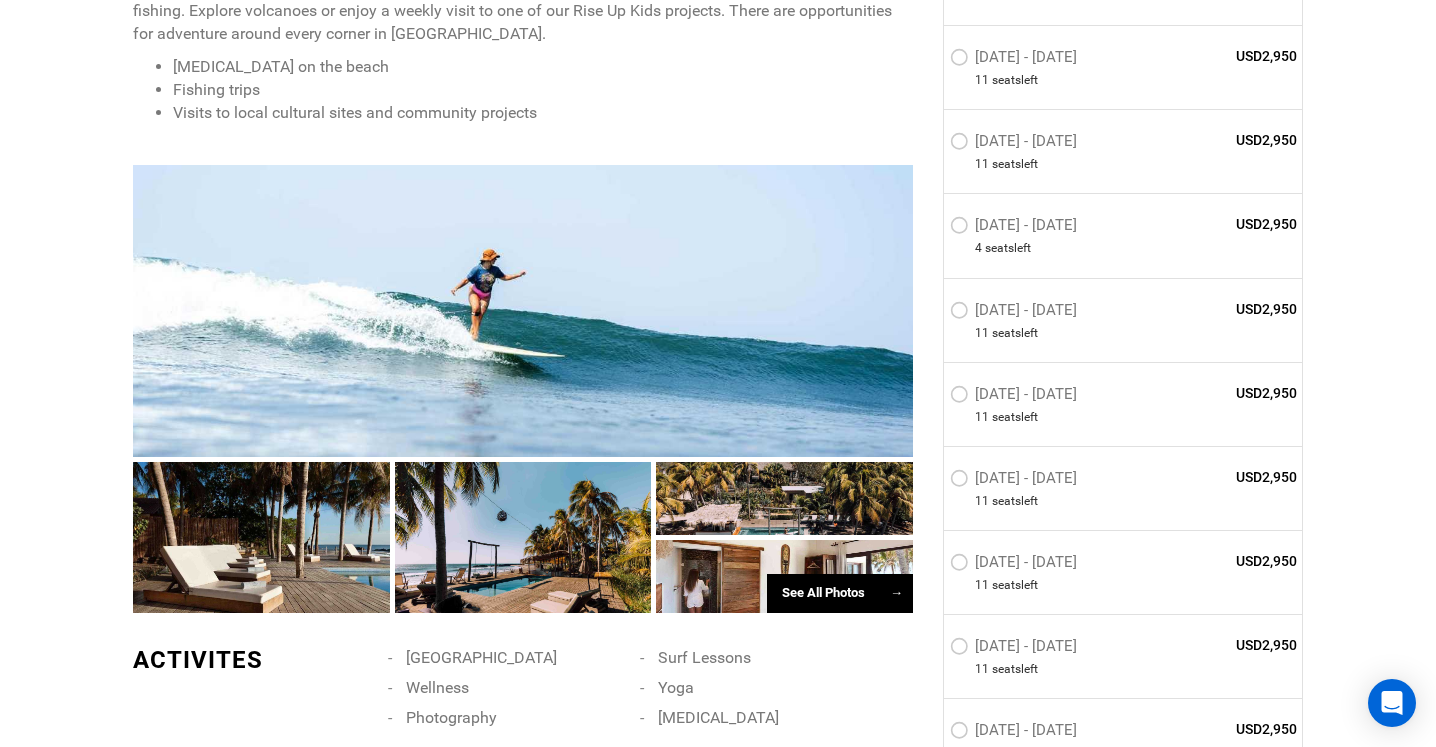 scroll, scrollTop: 0, scrollLeft: 0, axis: both 